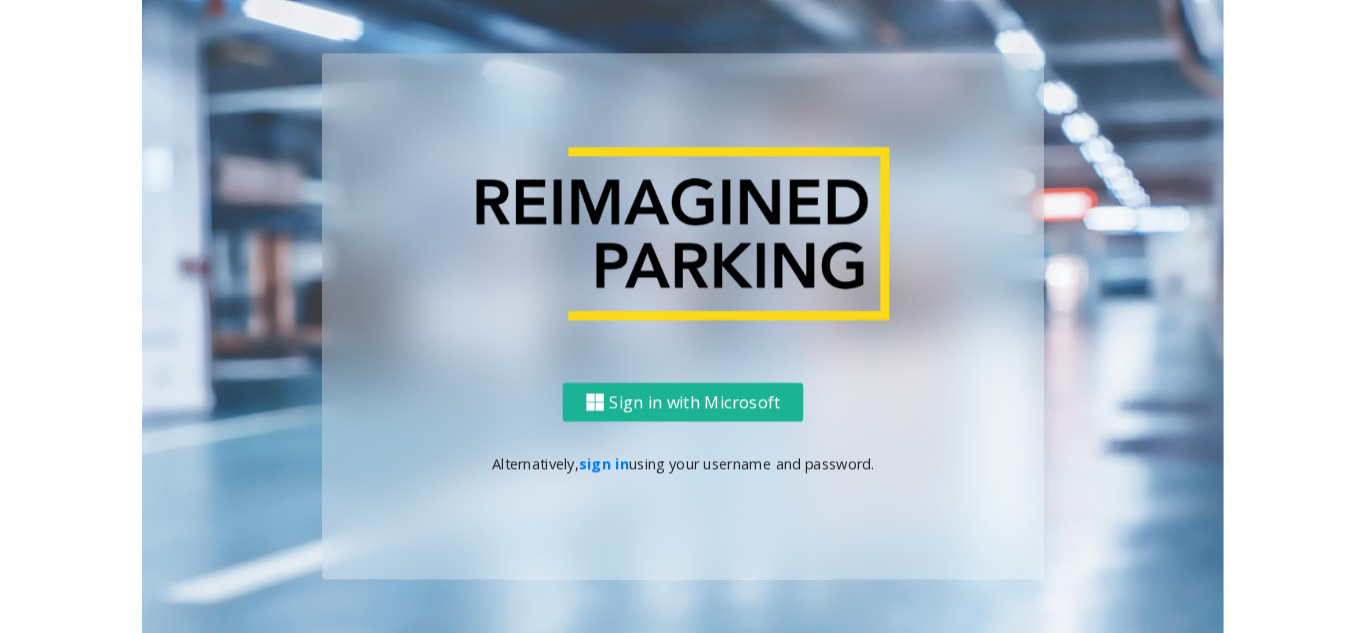 scroll, scrollTop: 0, scrollLeft: 0, axis: both 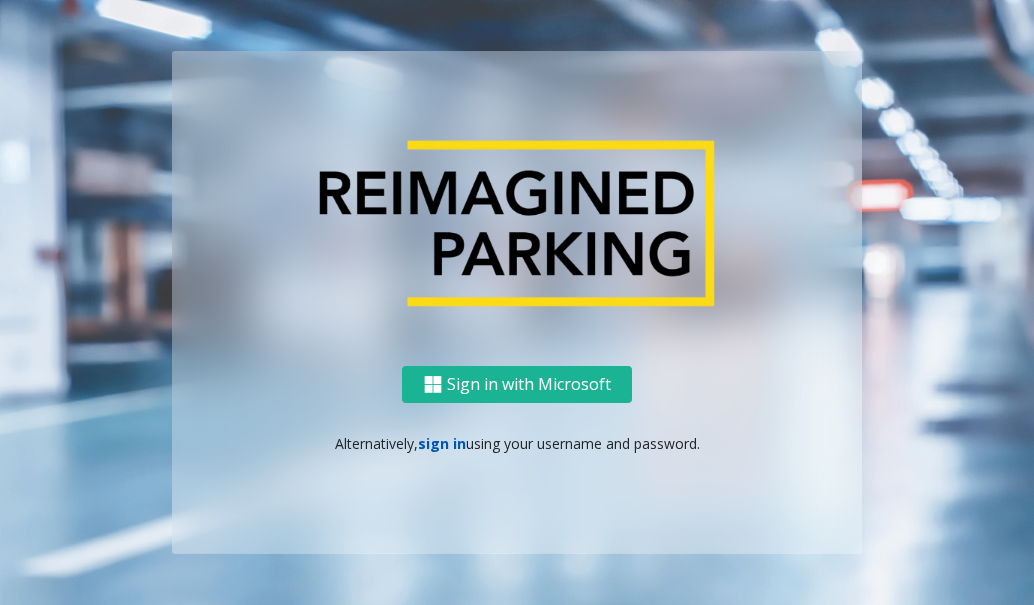 click on "sign in" 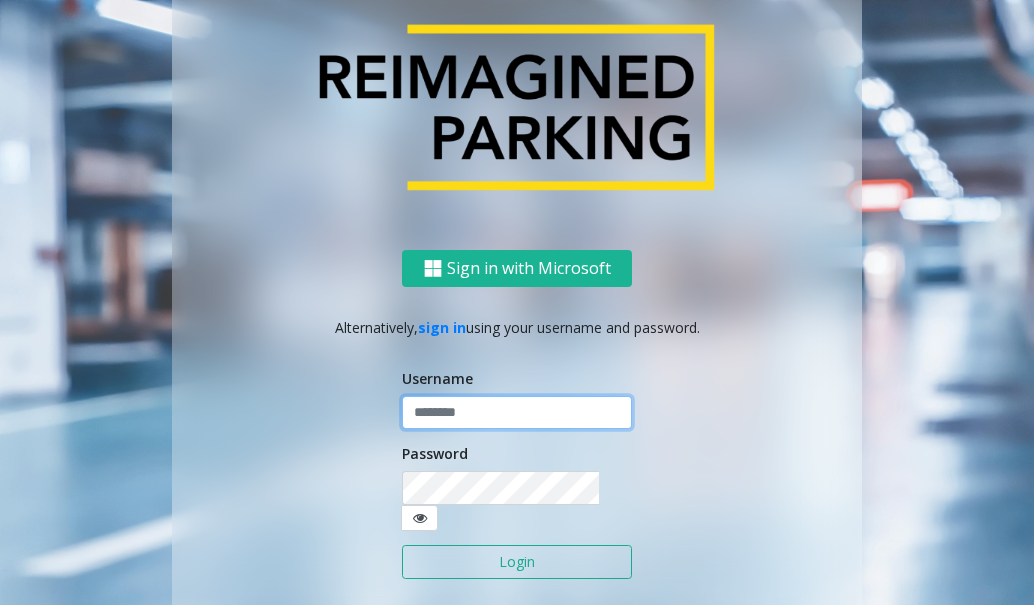click 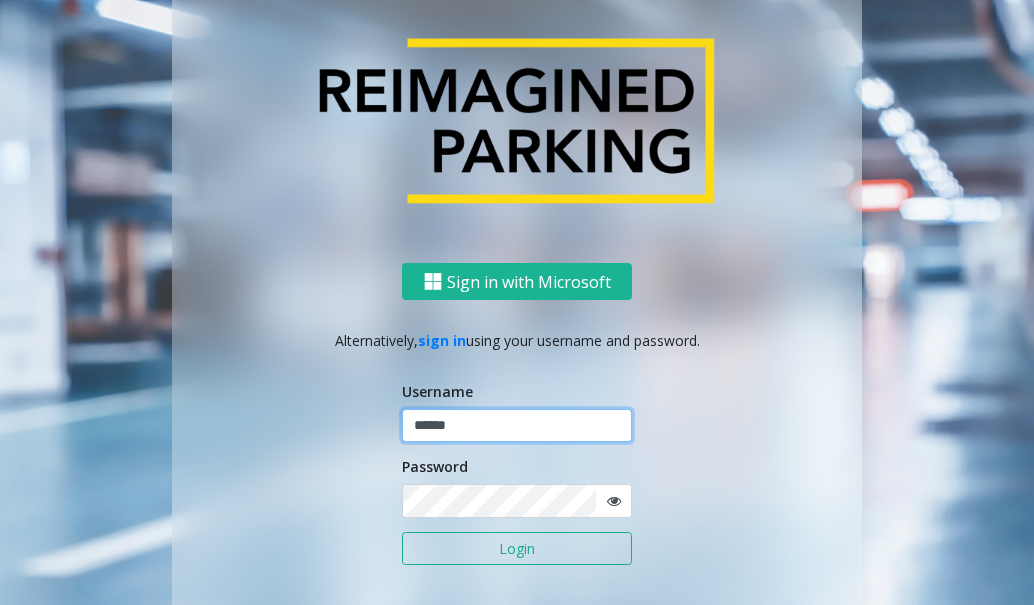 type on "******" 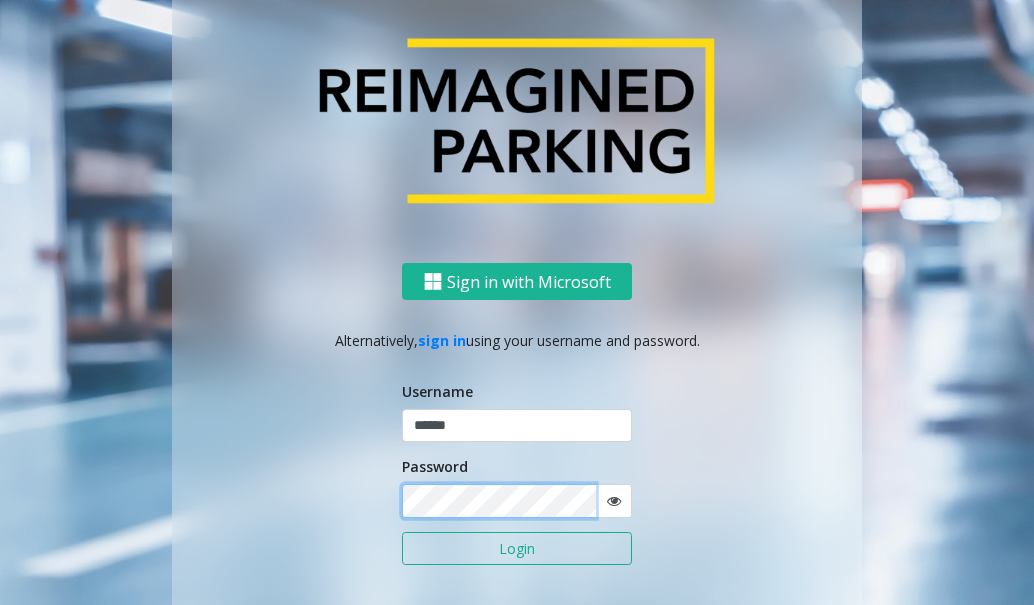 click on "Login" 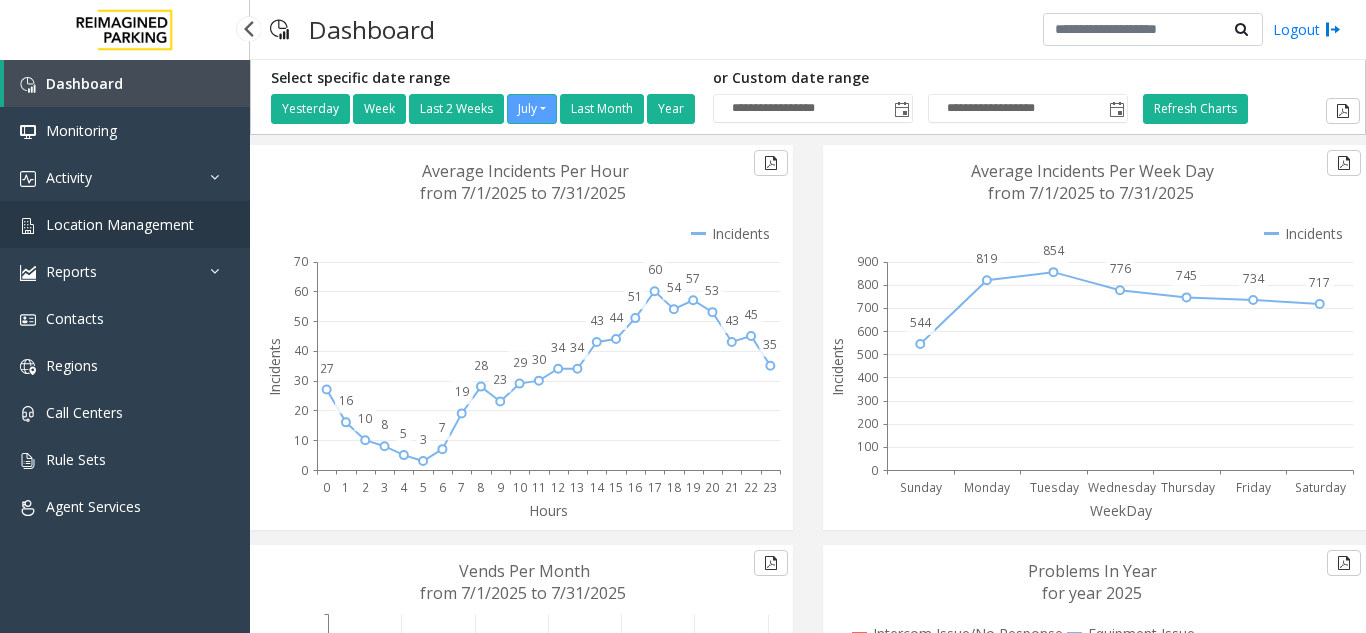 click on "Location Management" at bounding box center [125, 224] 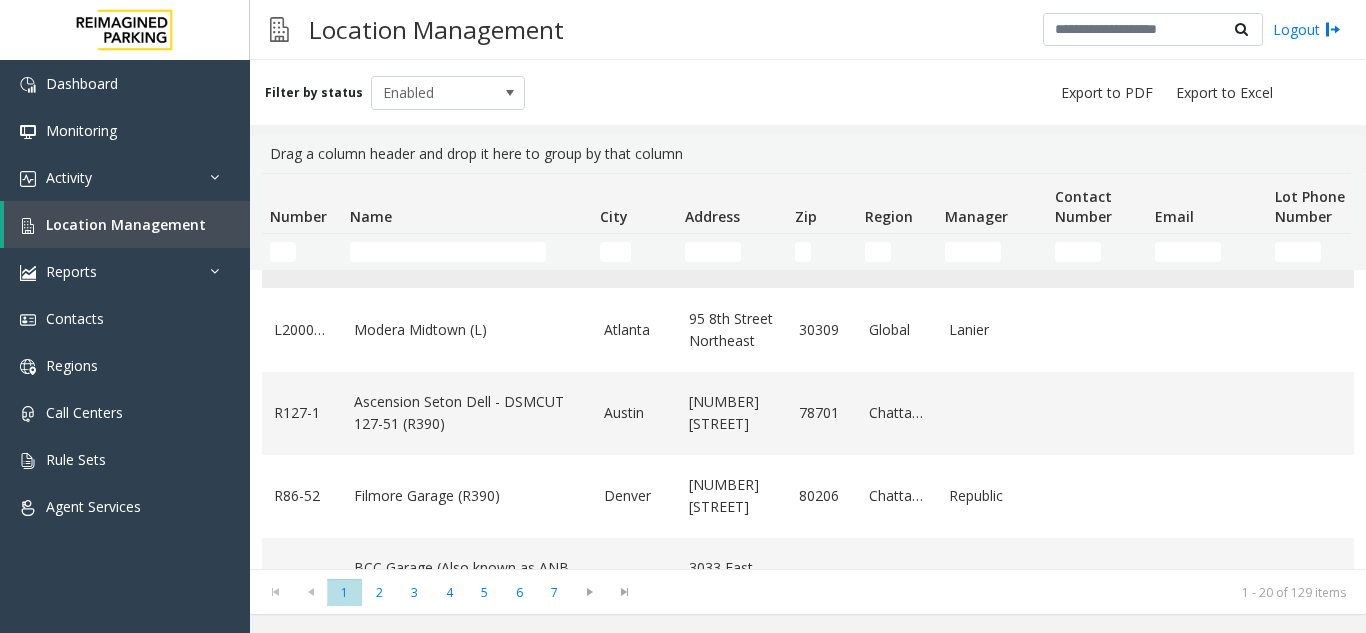 scroll, scrollTop: 200, scrollLeft: 0, axis: vertical 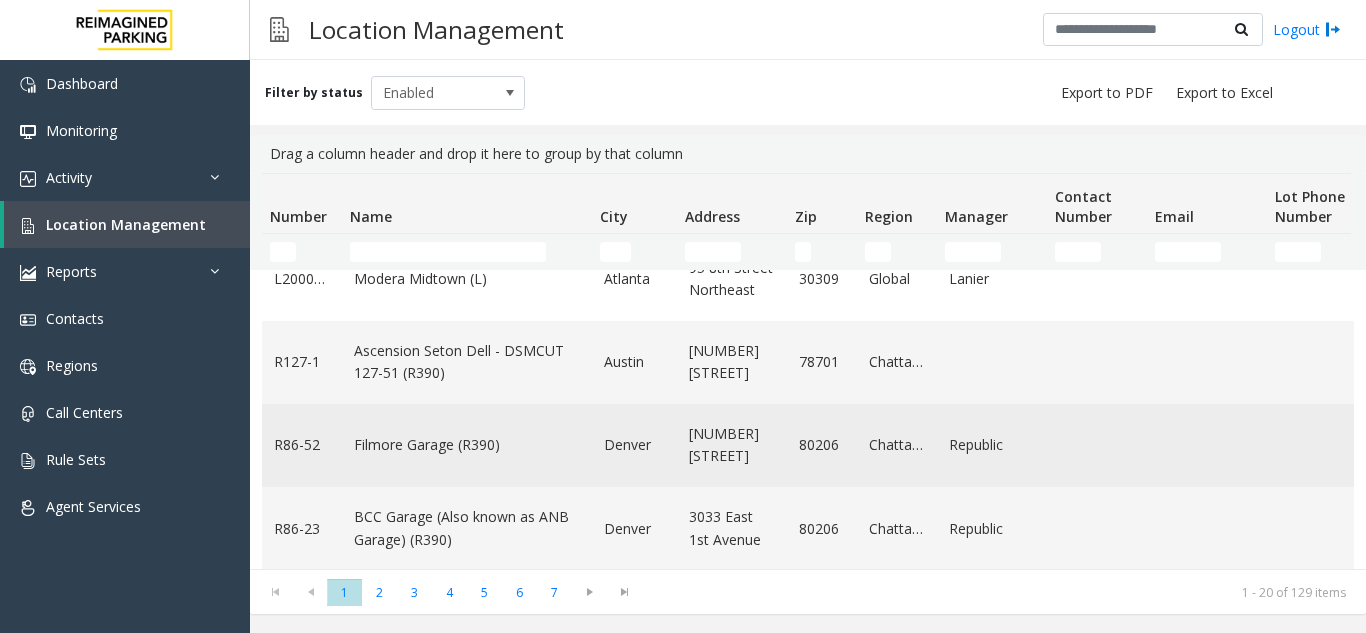 click on "Filmore Garage (R390)" 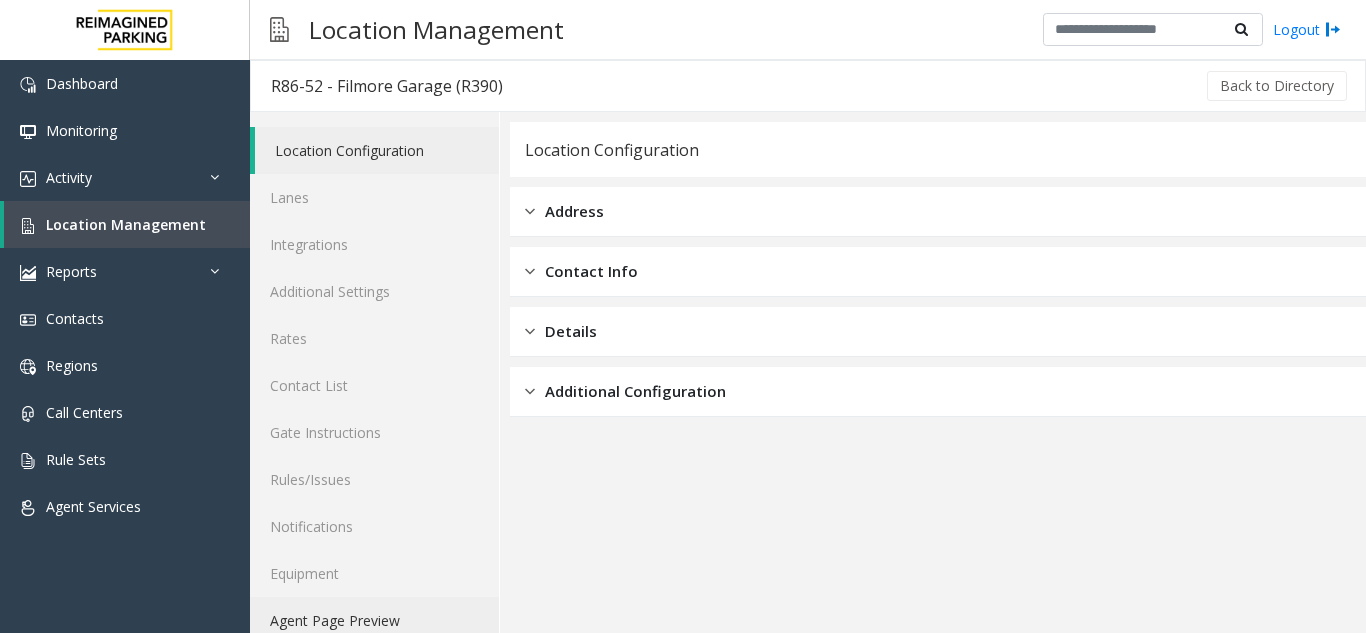 click on "Agent Page Preview" 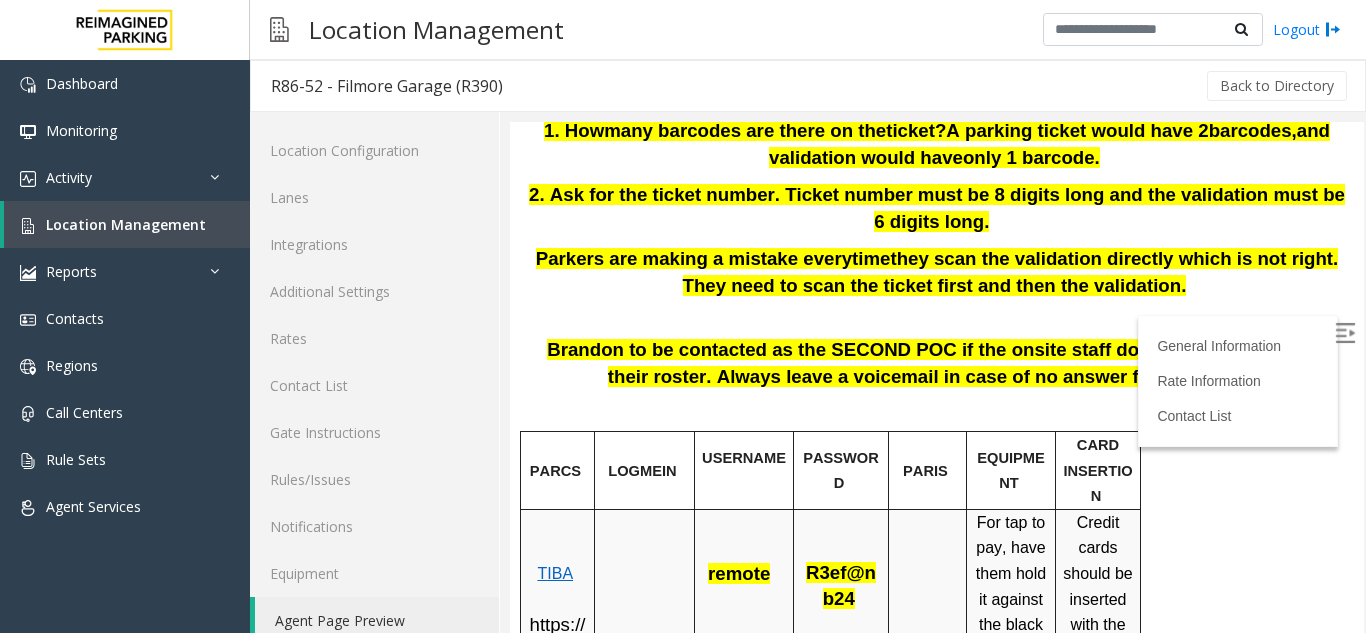 scroll, scrollTop: 600, scrollLeft: 0, axis: vertical 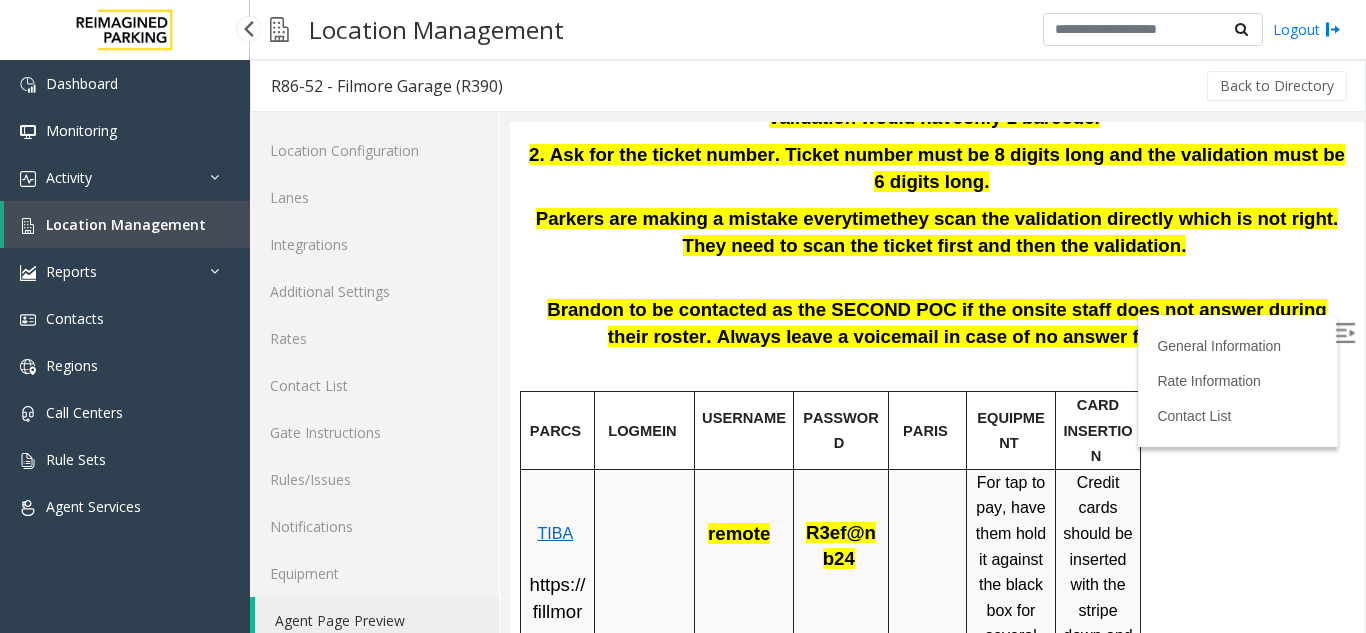click on "Location Management" at bounding box center [126, 224] 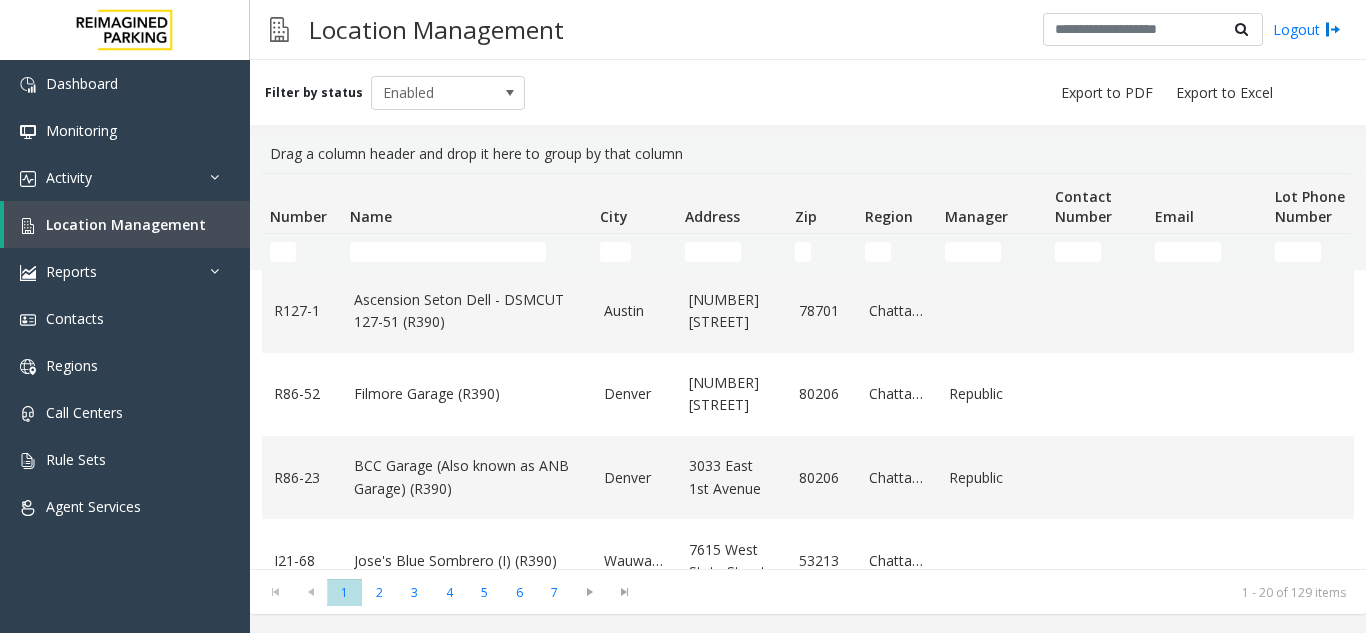 scroll, scrollTop: 300, scrollLeft: 0, axis: vertical 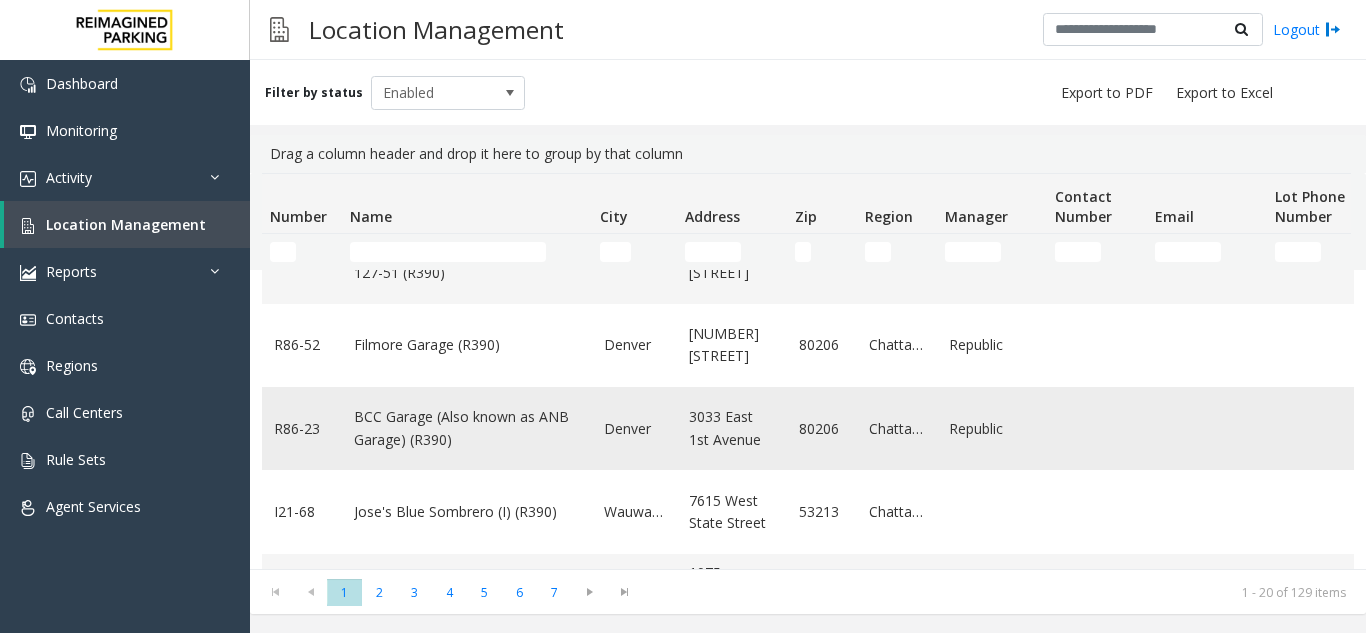 click on "BCC Garage (Also known as ANB Garage) (R390)" 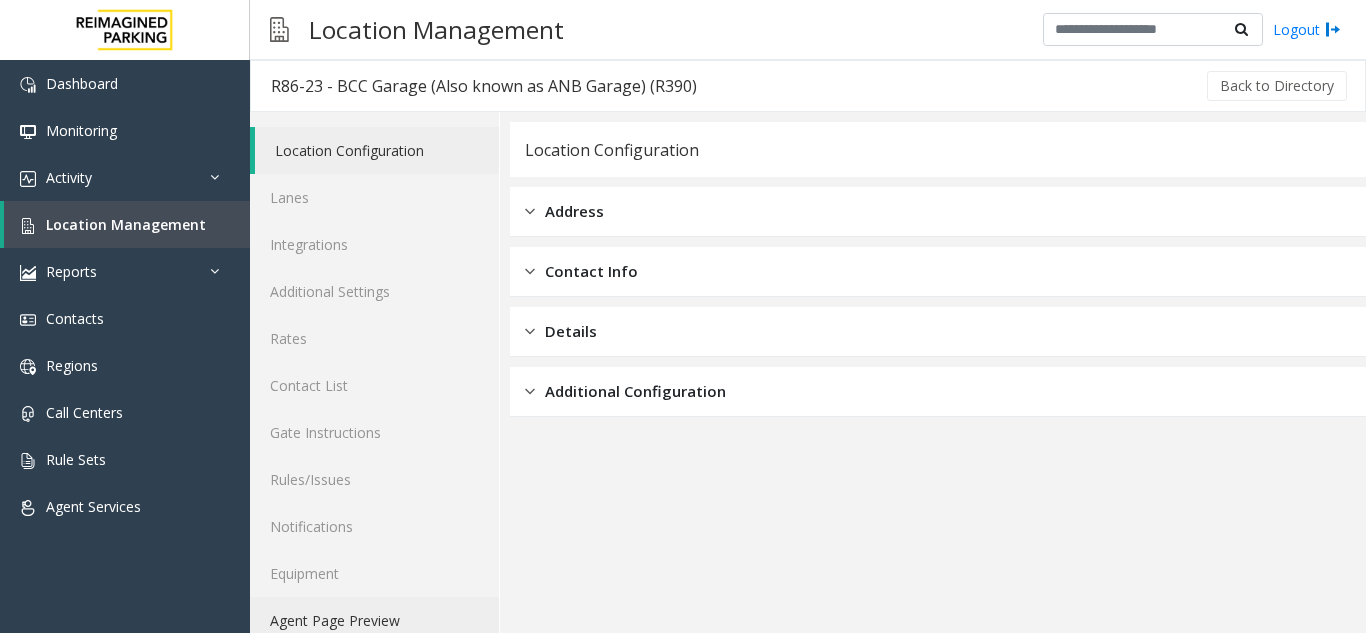 click on "Agent Page Preview" 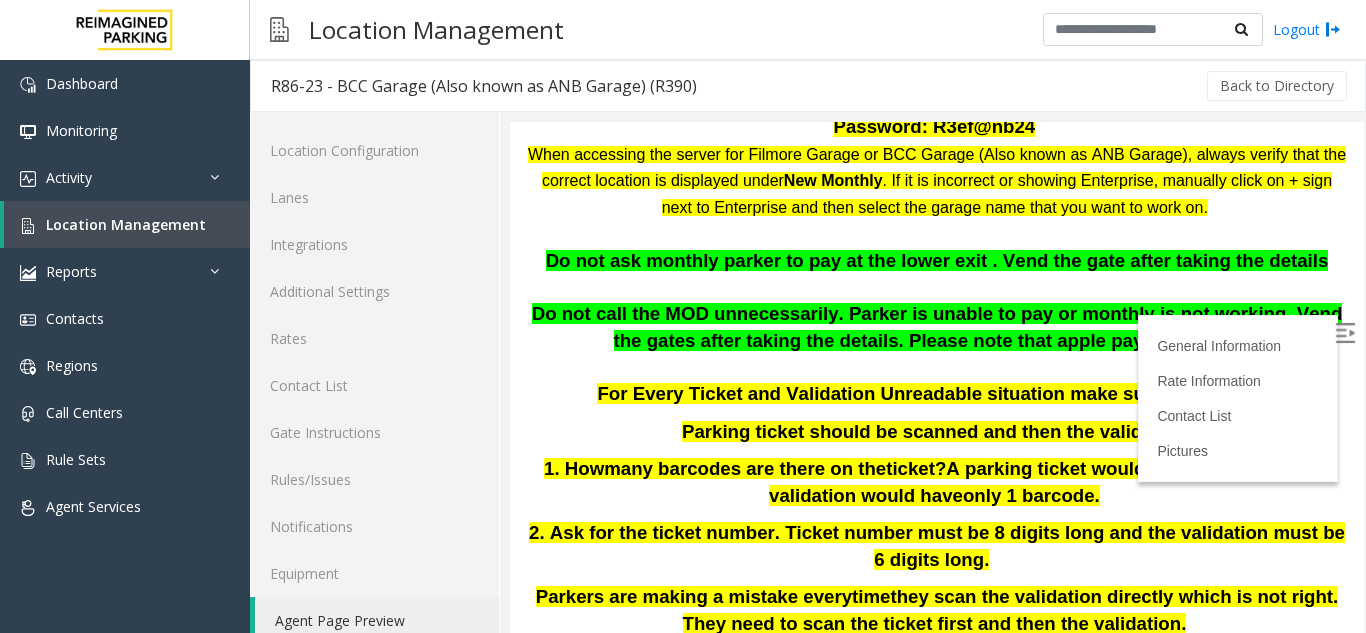 scroll, scrollTop: 500, scrollLeft: 0, axis: vertical 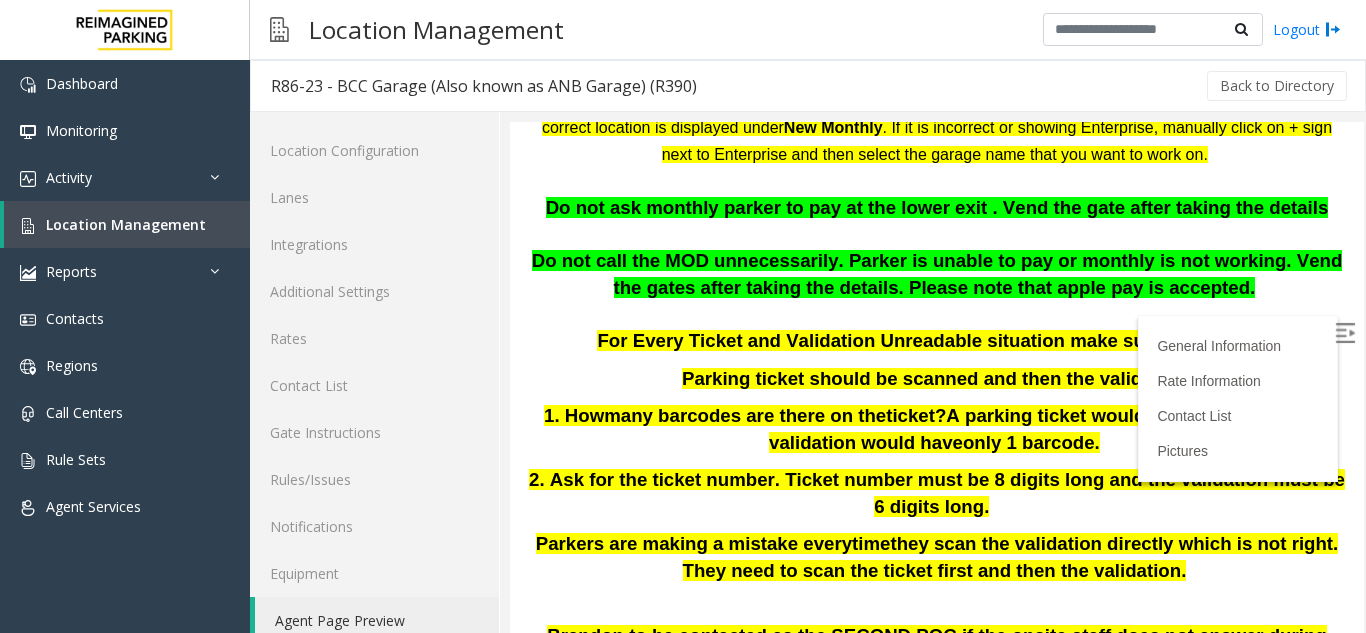 click on "Back to Directory" 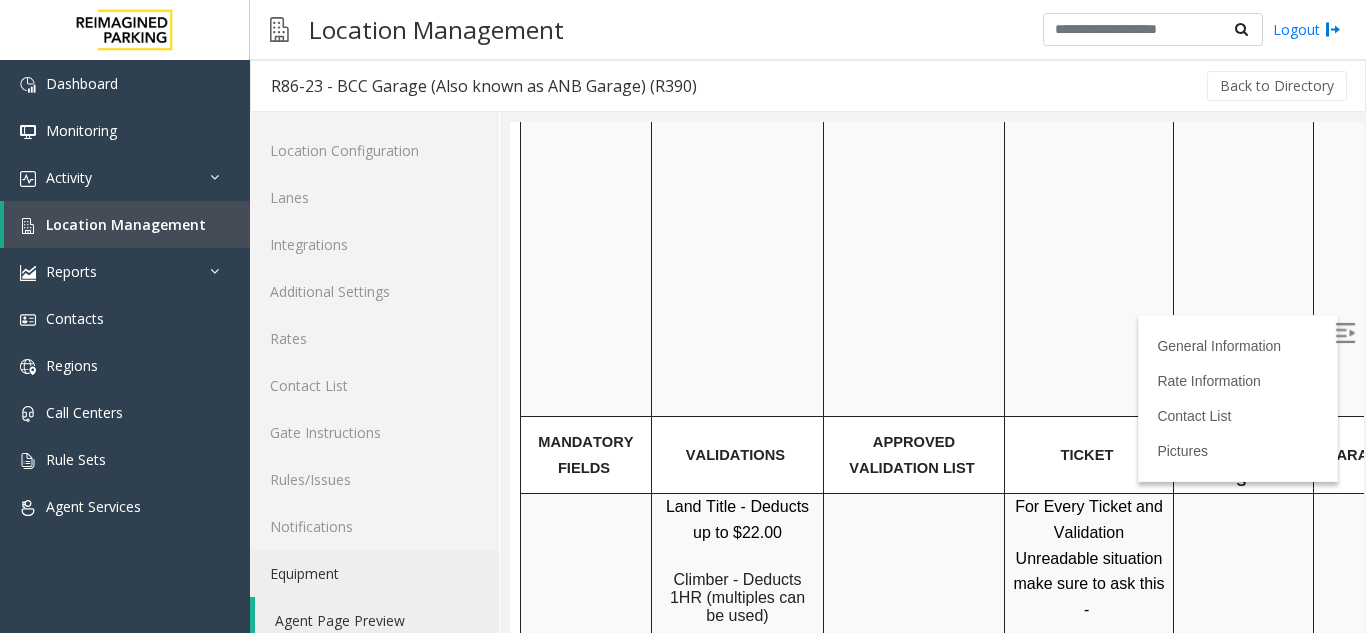 scroll, scrollTop: 1300, scrollLeft: 0, axis: vertical 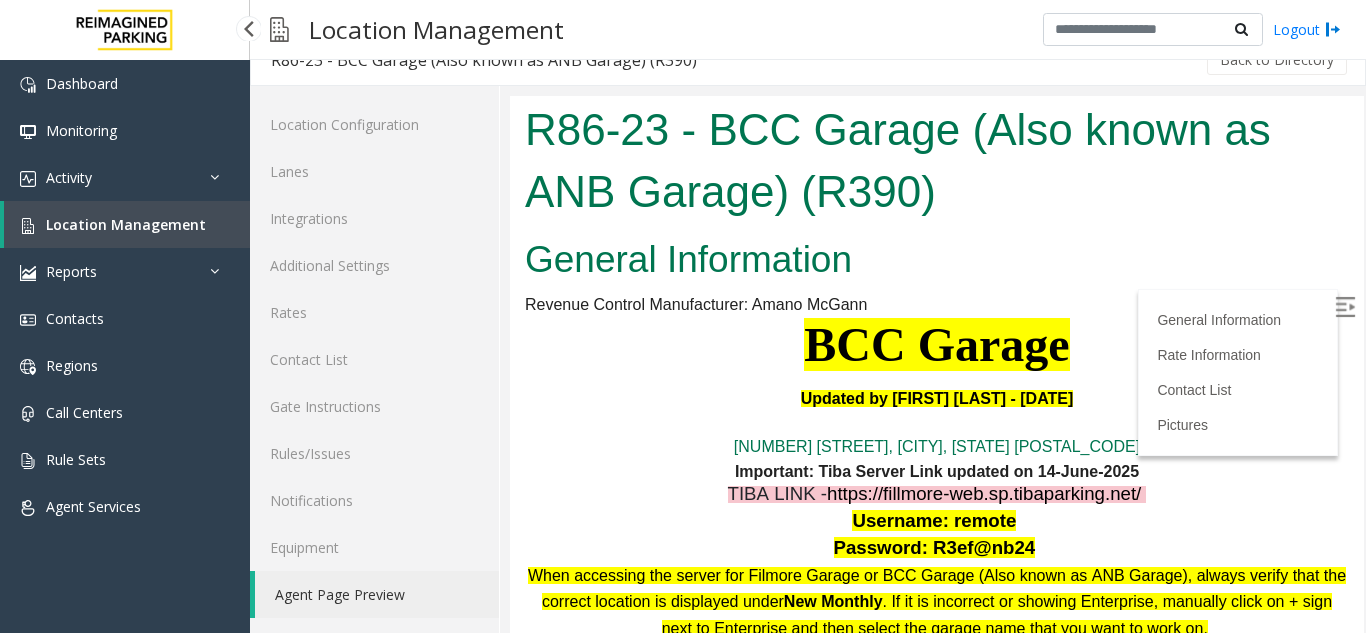 click on "Location Management" at bounding box center [127, 224] 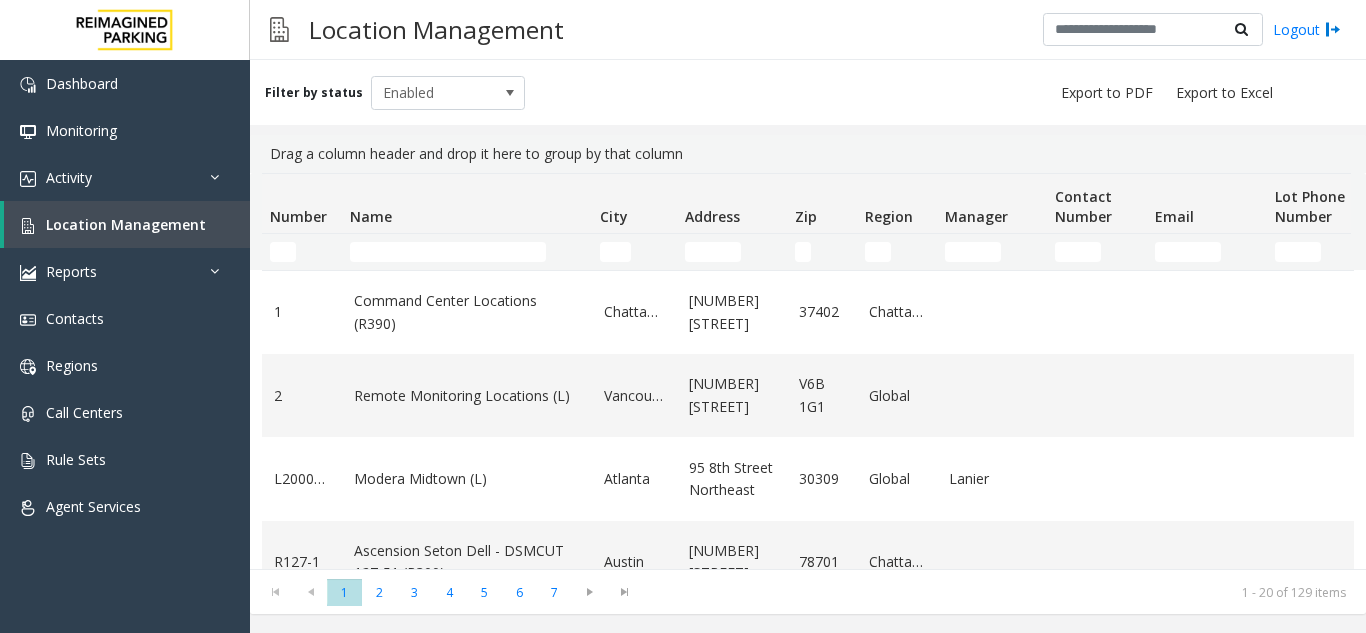 click 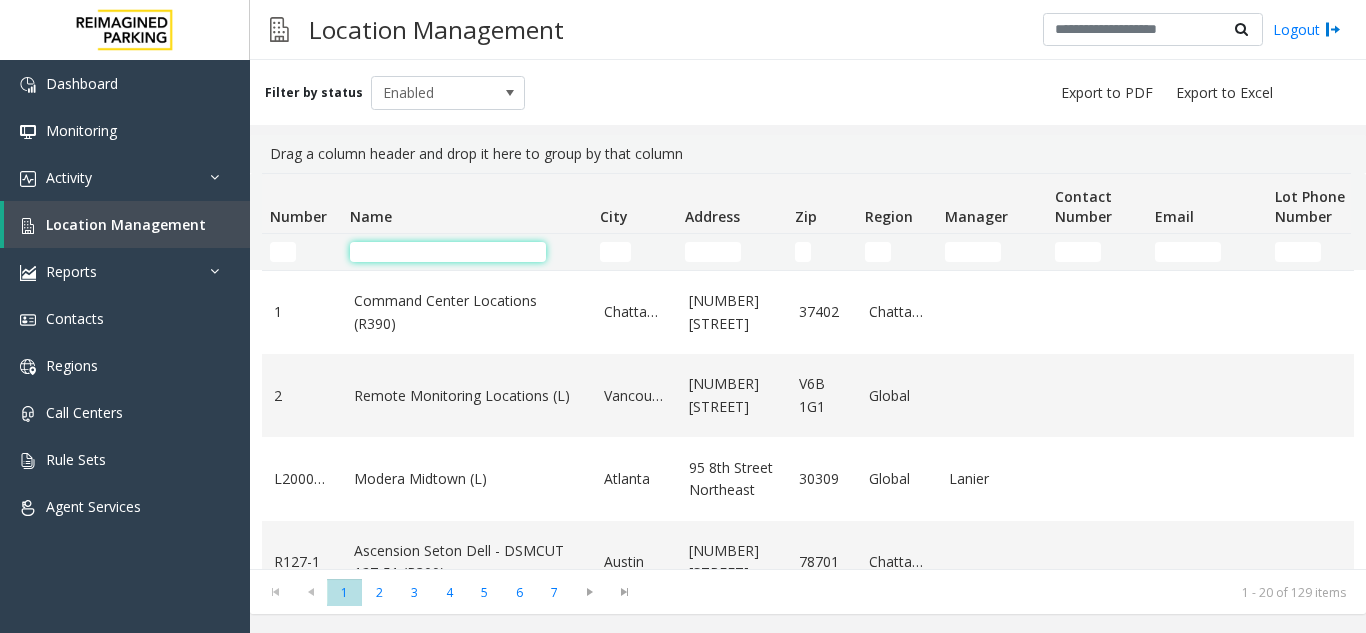 click 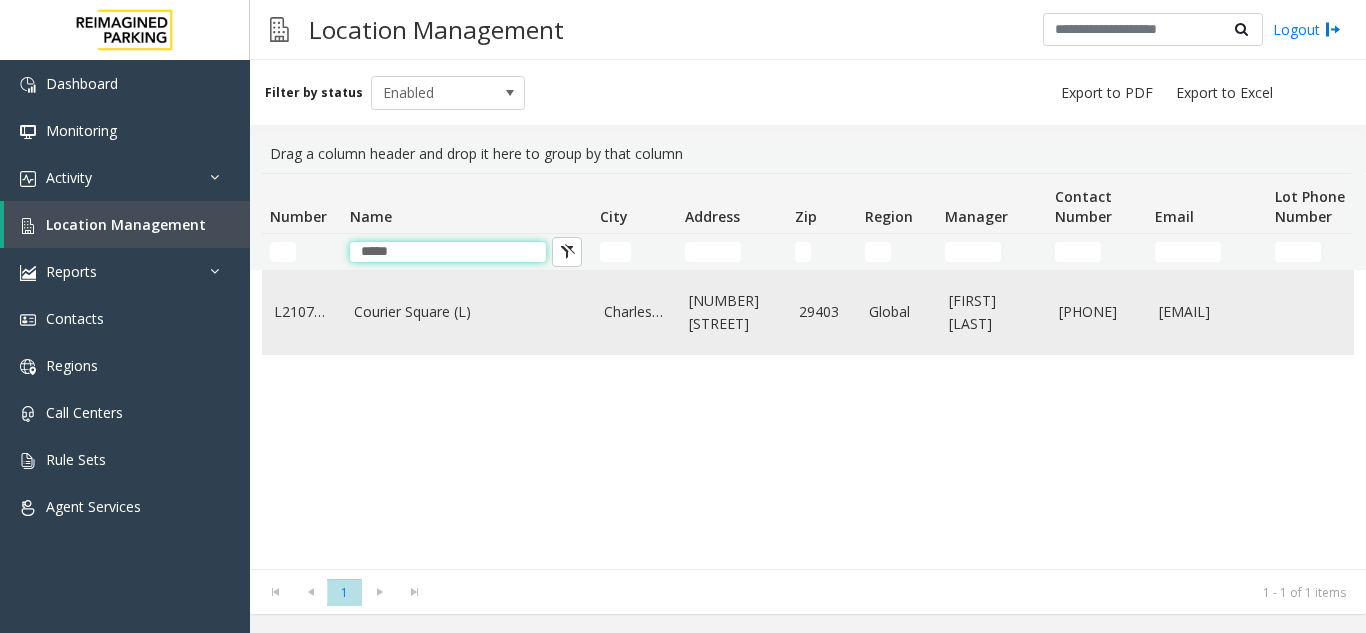 type on "*****" 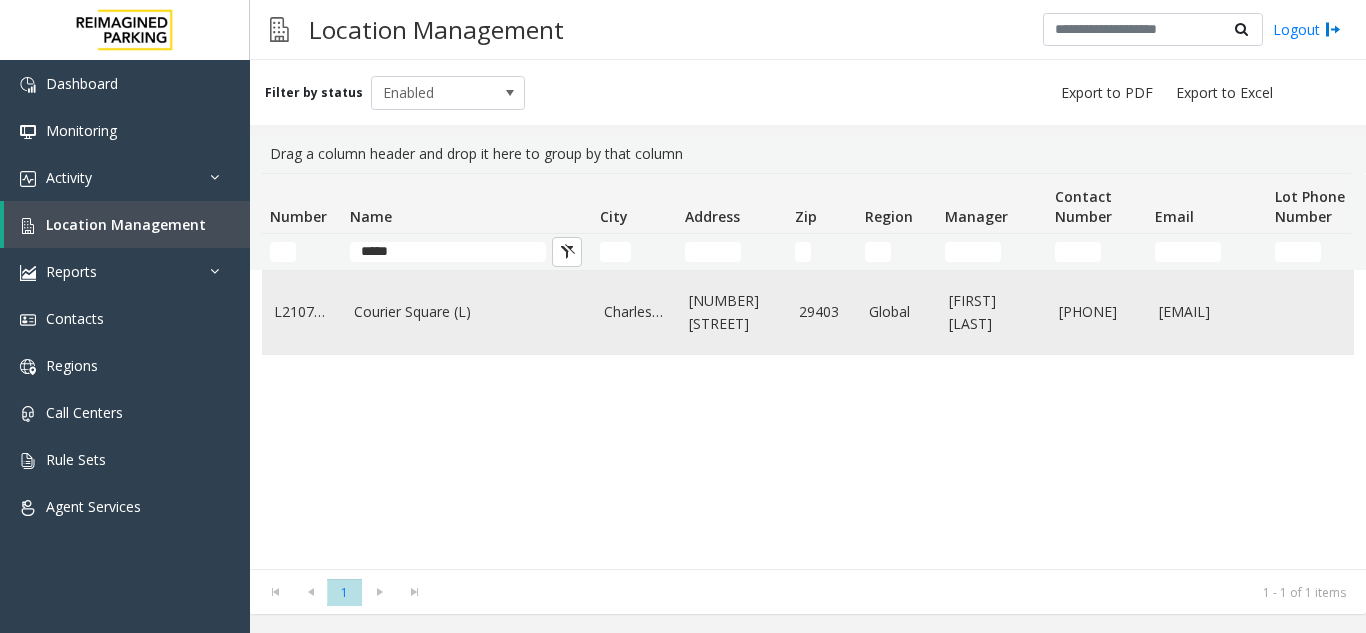 click on "Courier Square (L)" 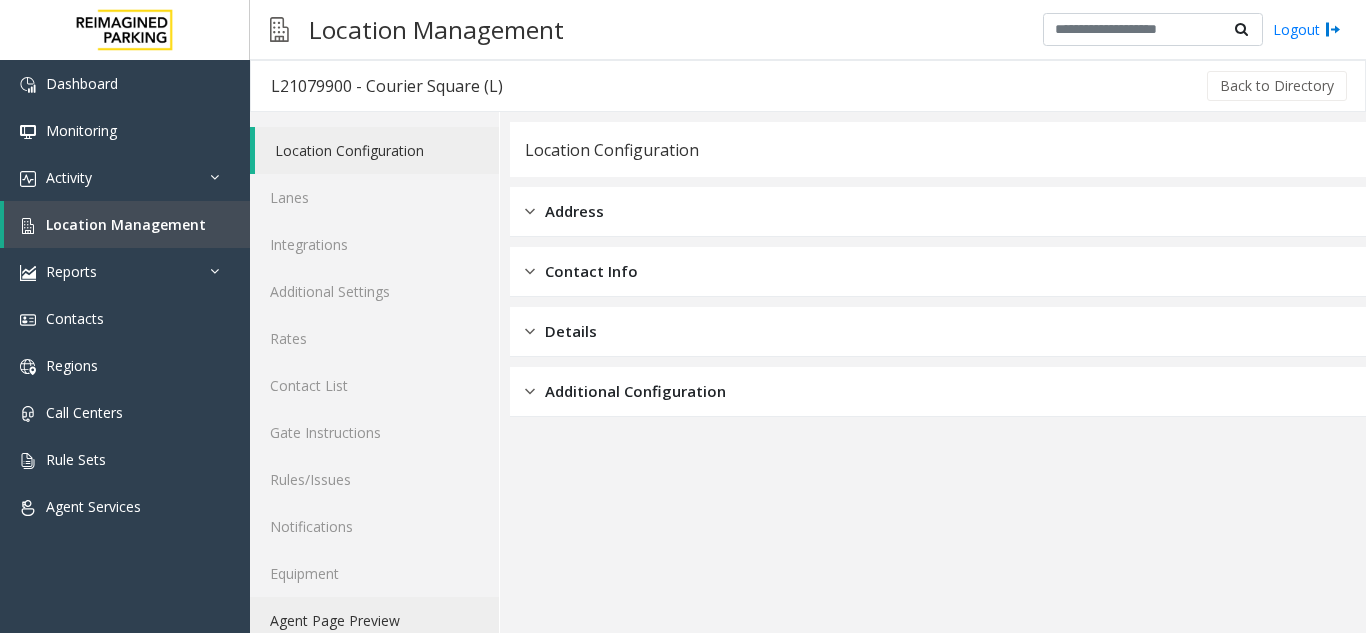 click on "Agent Page Preview" 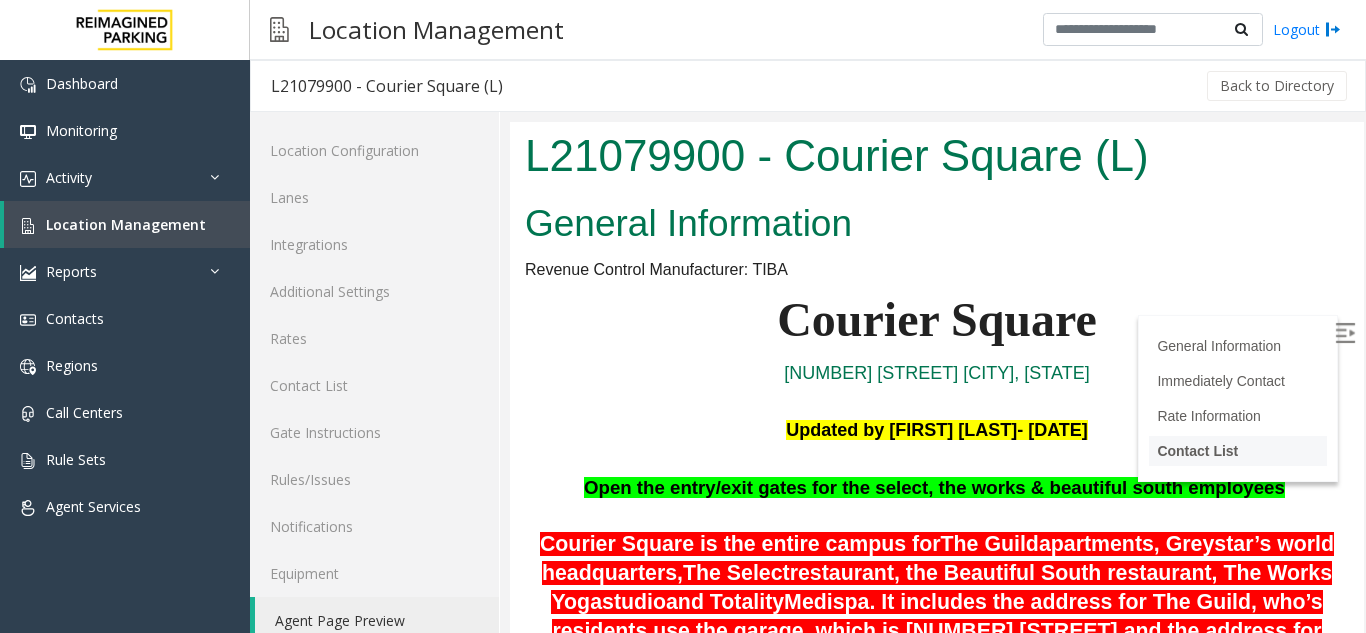 scroll, scrollTop: 0, scrollLeft: 0, axis: both 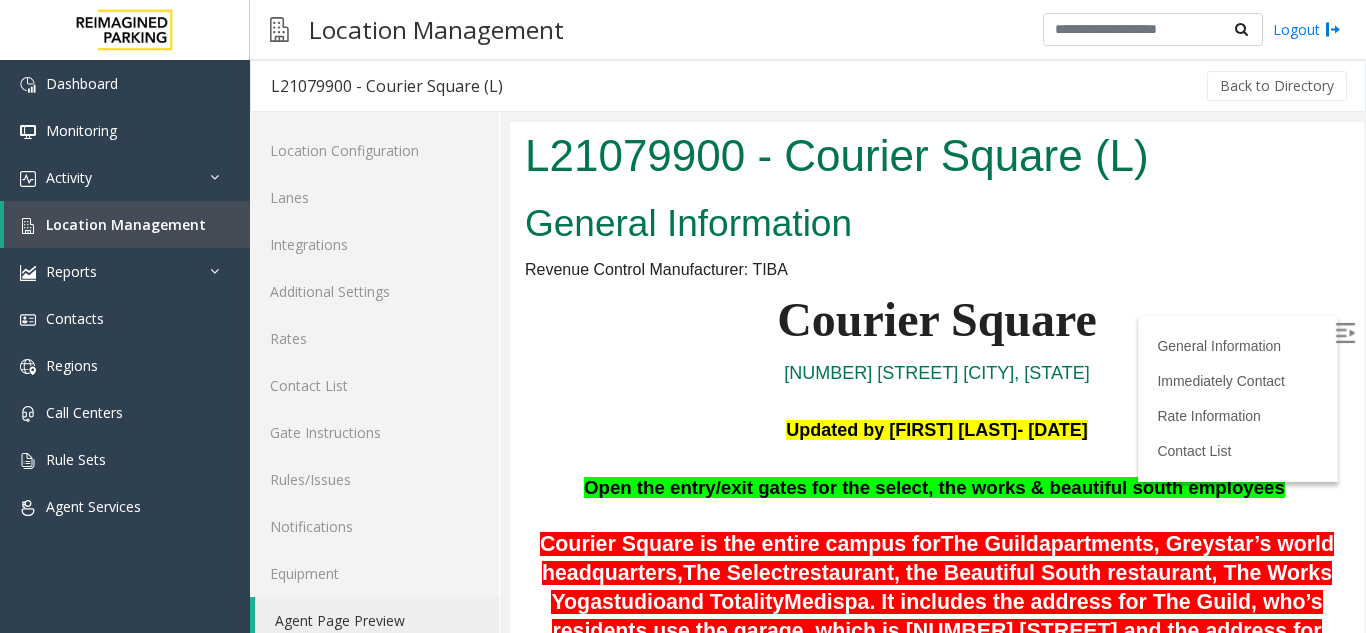 click at bounding box center [1347, 336] 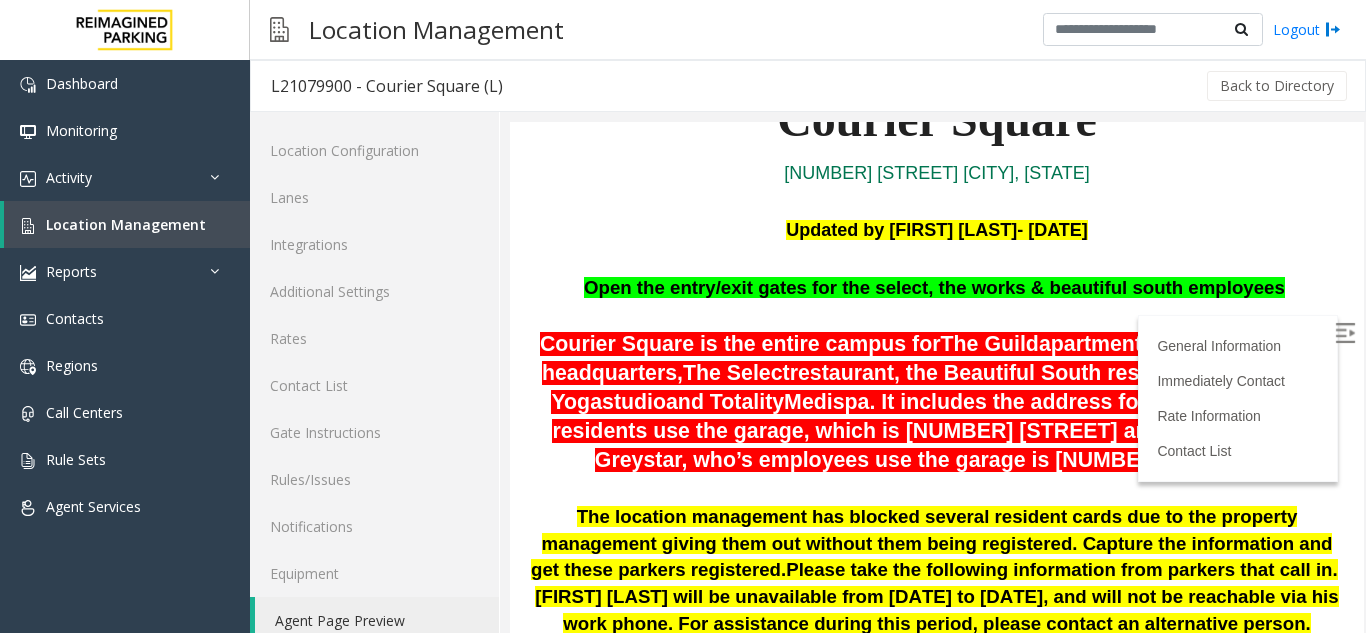 scroll, scrollTop: 300, scrollLeft: 0, axis: vertical 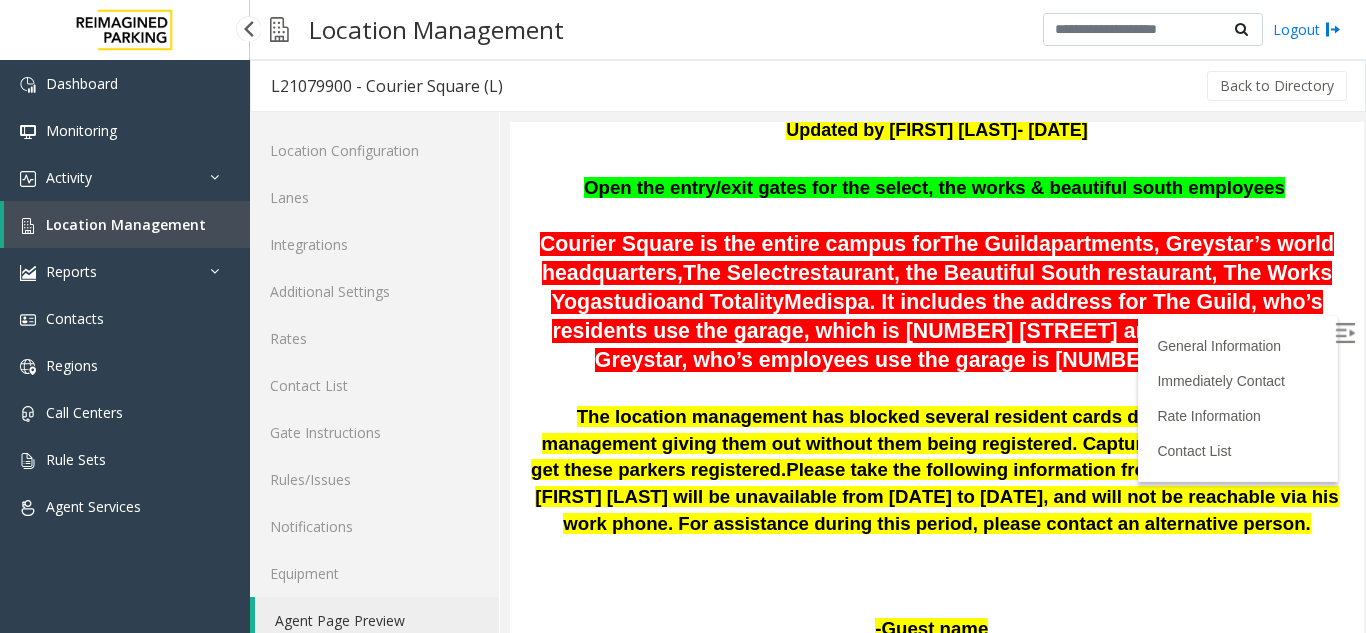 click on "Location Management" at bounding box center (127, 224) 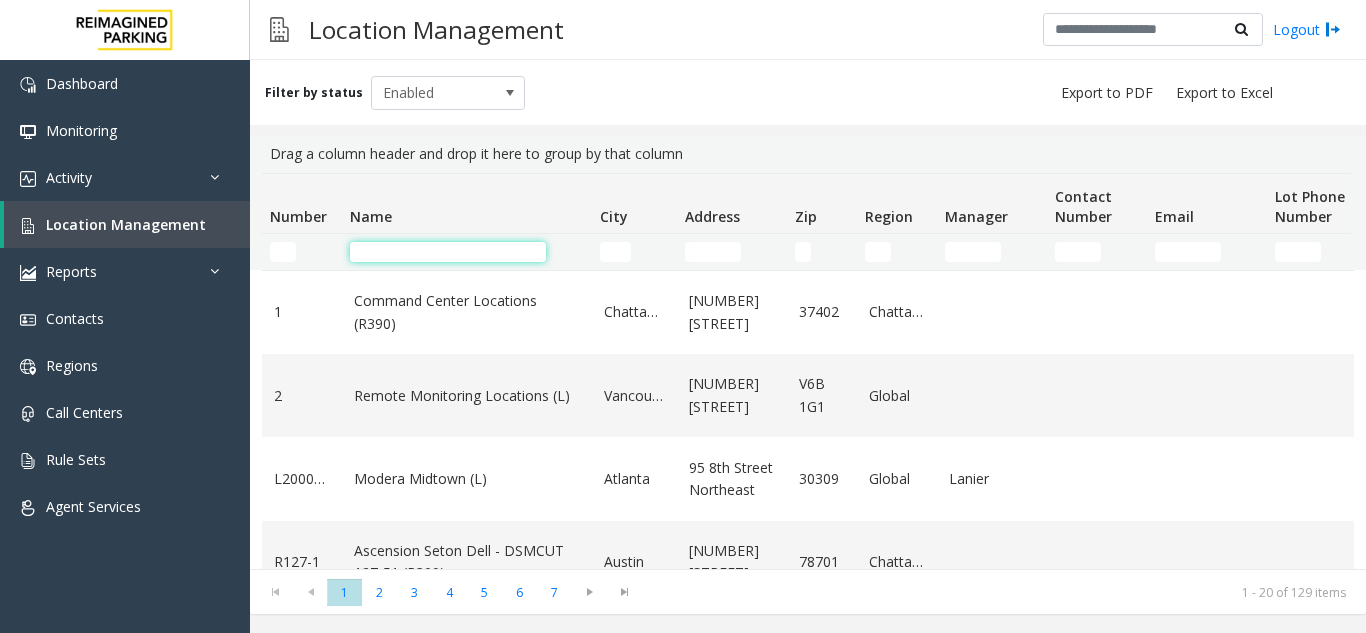 click 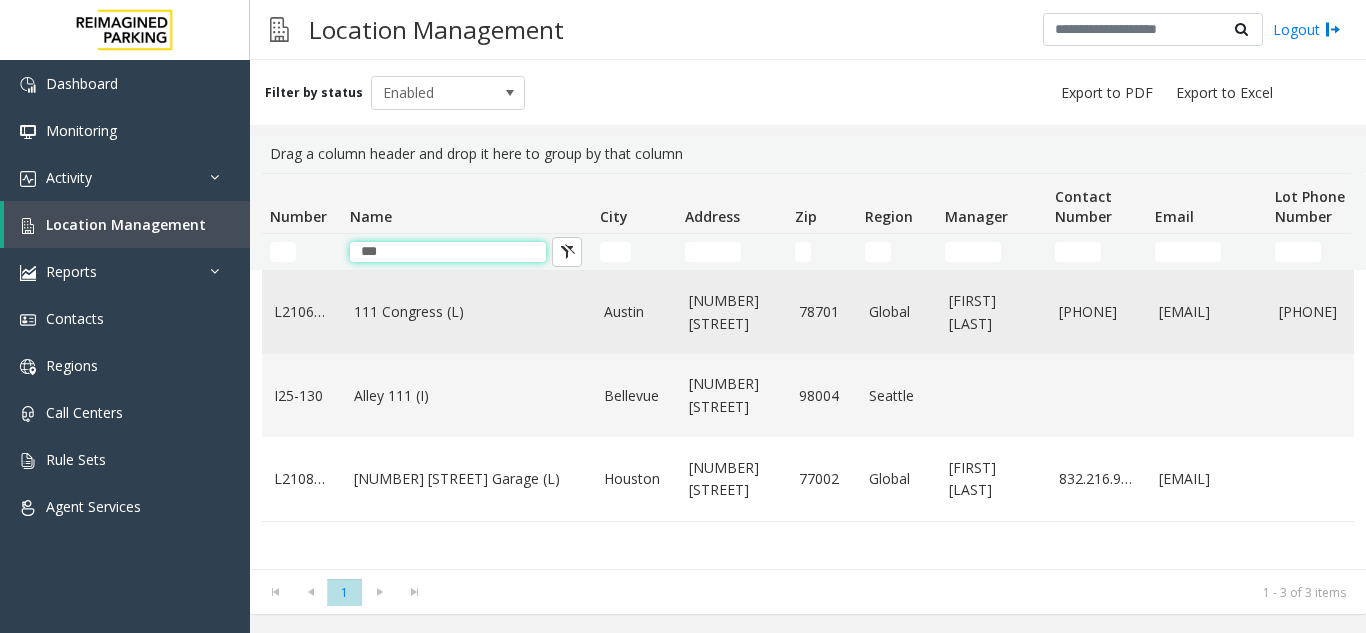 type on "***" 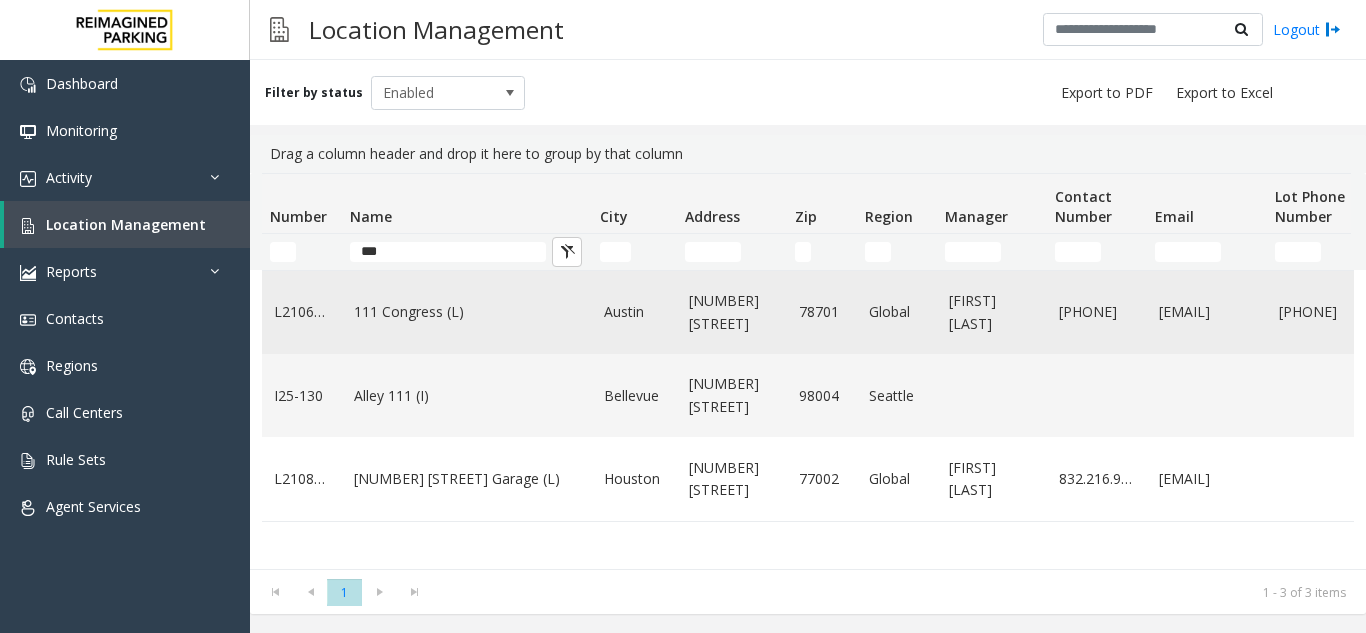 click on "111 Congress (L)" 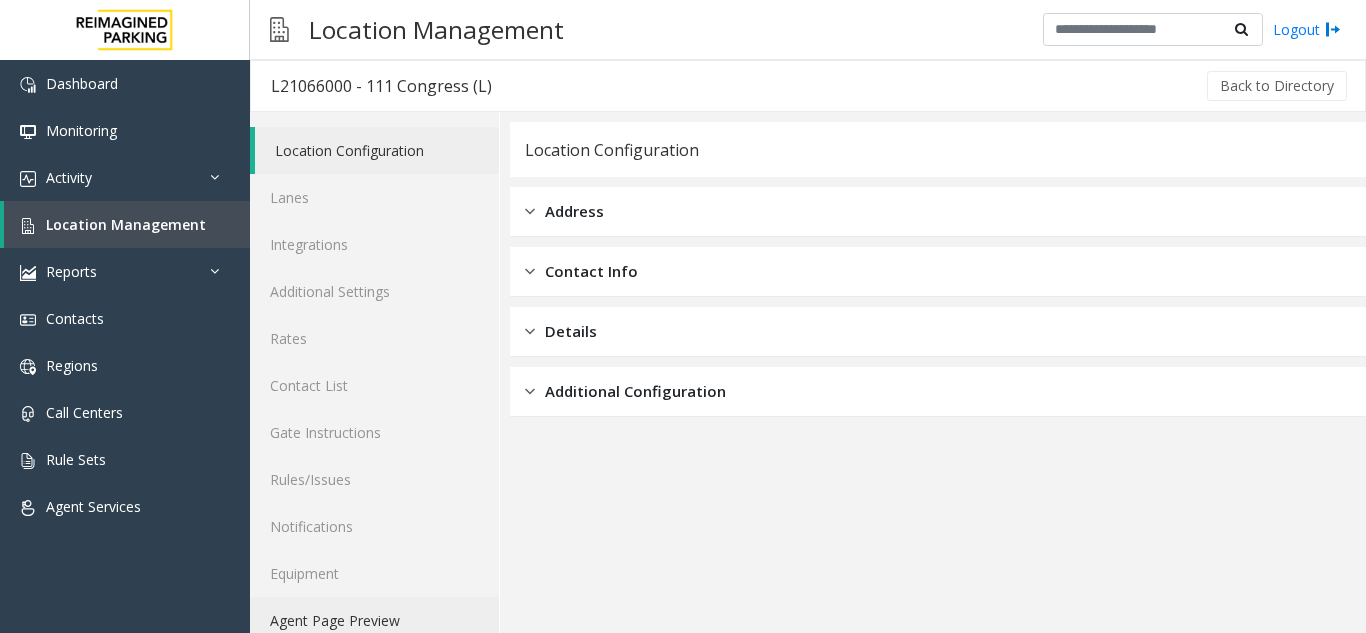 click on "Agent Page Preview" 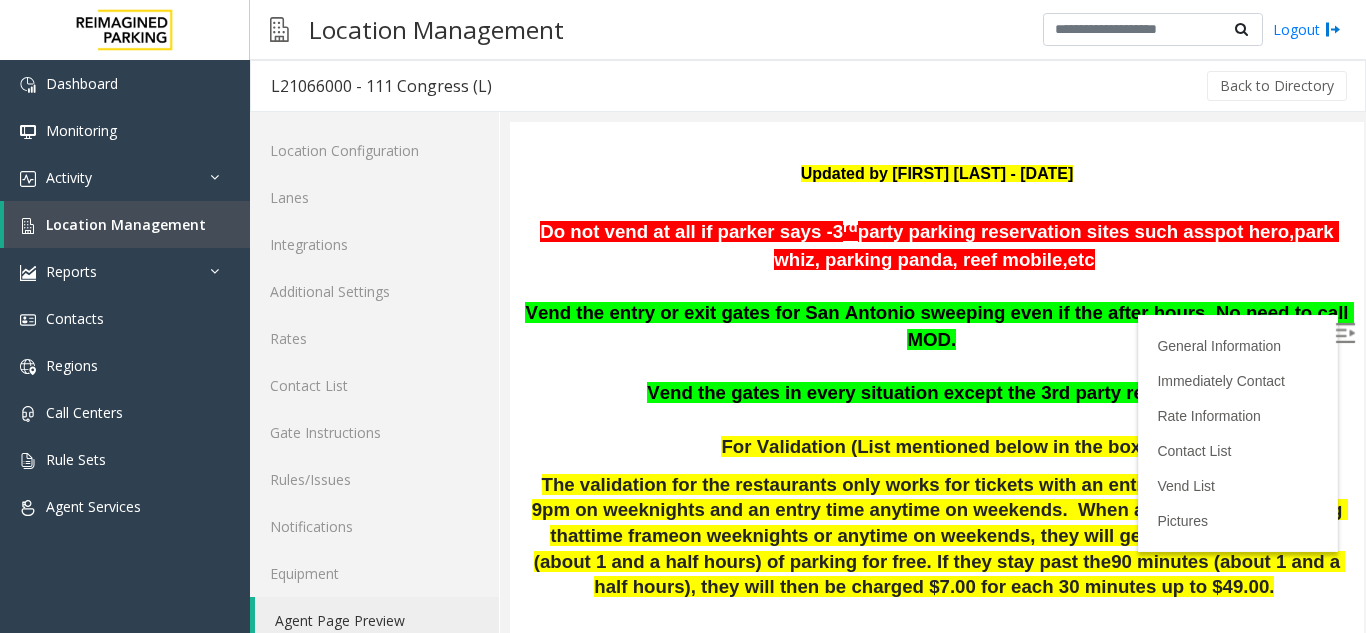 scroll, scrollTop: 200, scrollLeft: 0, axis: vertical 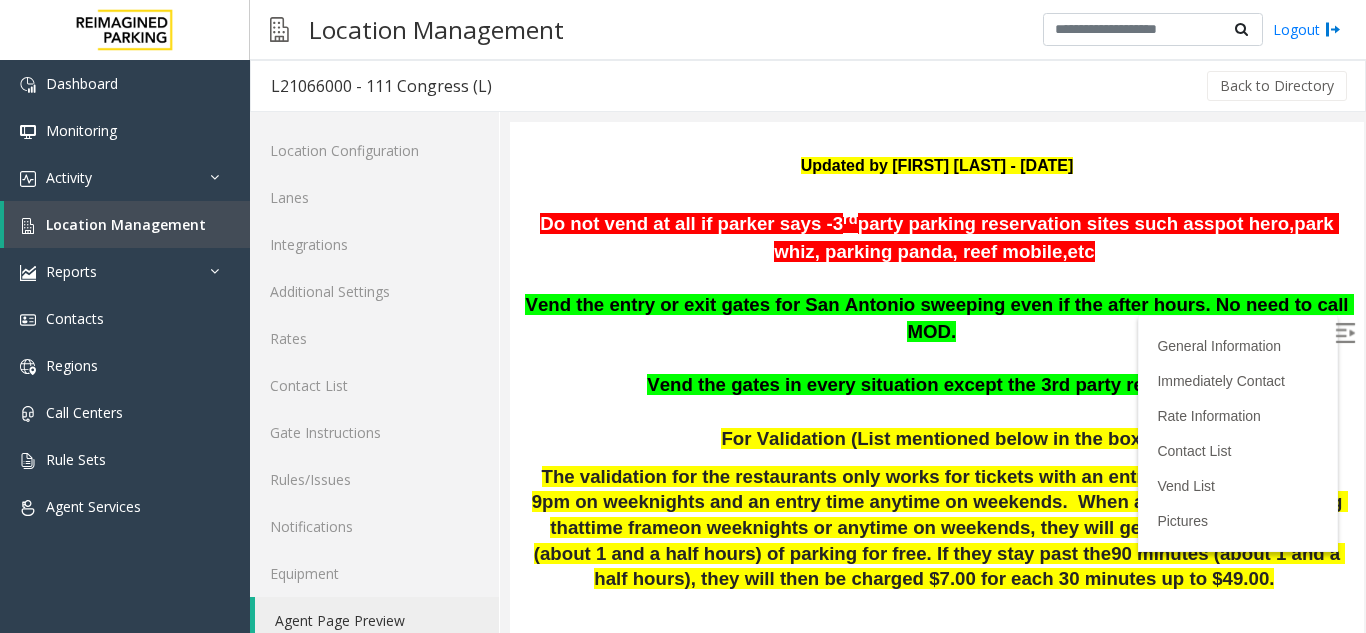 click at bounding box center (1345, 333) 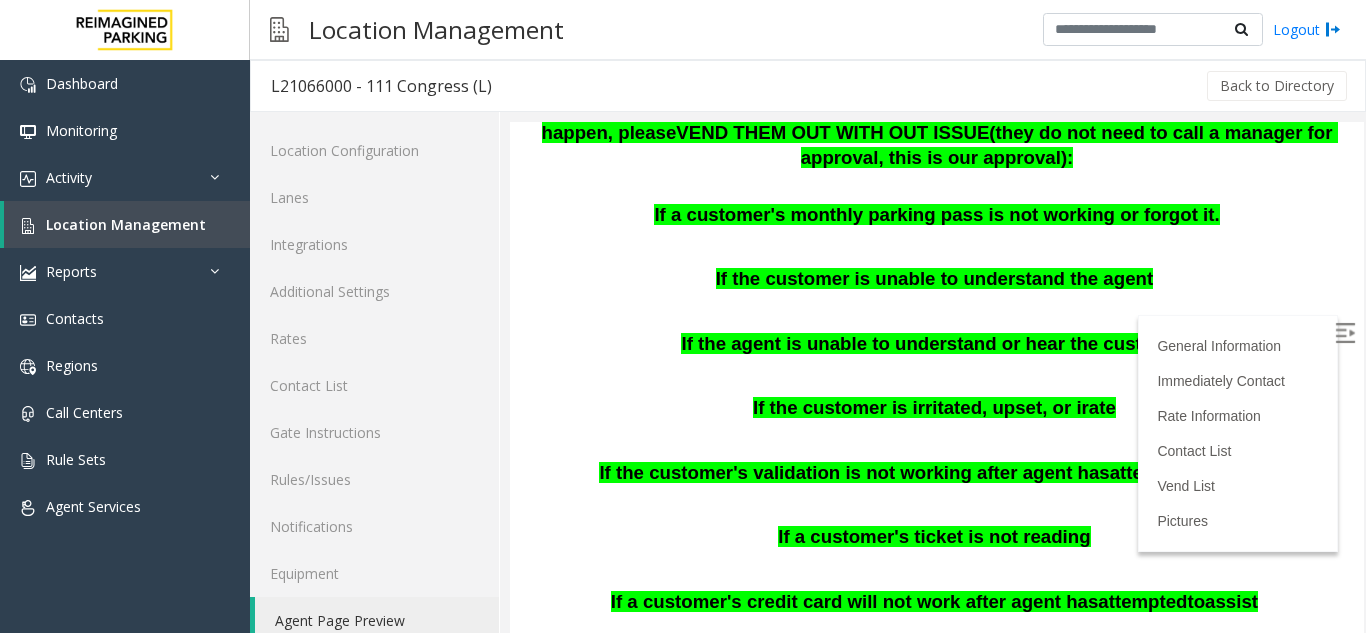 scroll, scrollTop: 800, scrollLeft: 0, axis: vertical 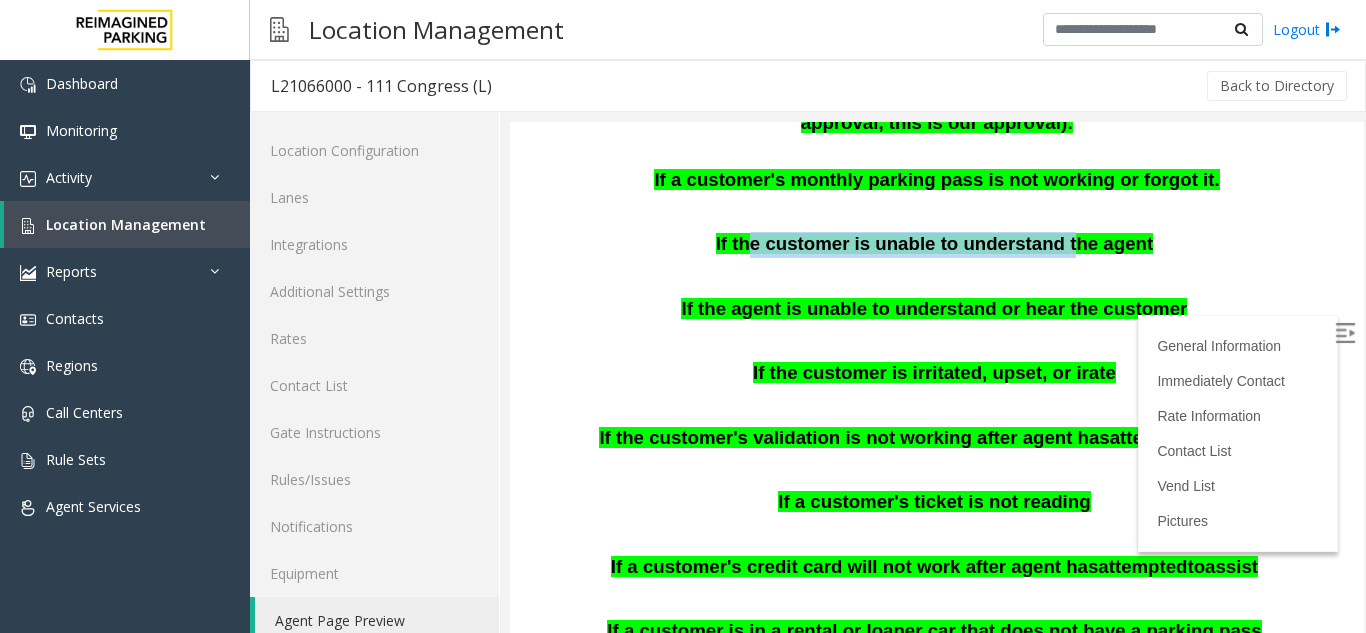 drag, startPoint x: 757, startPoint y: 226, endPoint x: 1049, endPoint y: 229, distance: 292.0154 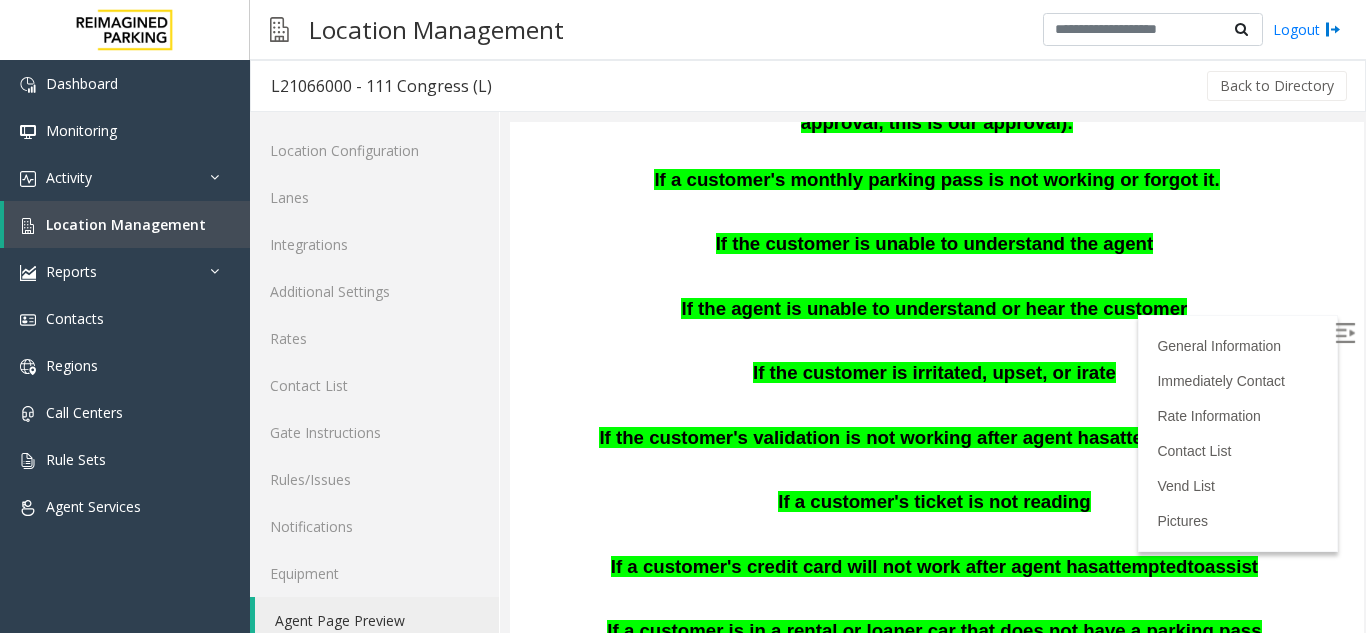 scroll, scrollTop: 900, scrollLeft: 0, axis: vertical 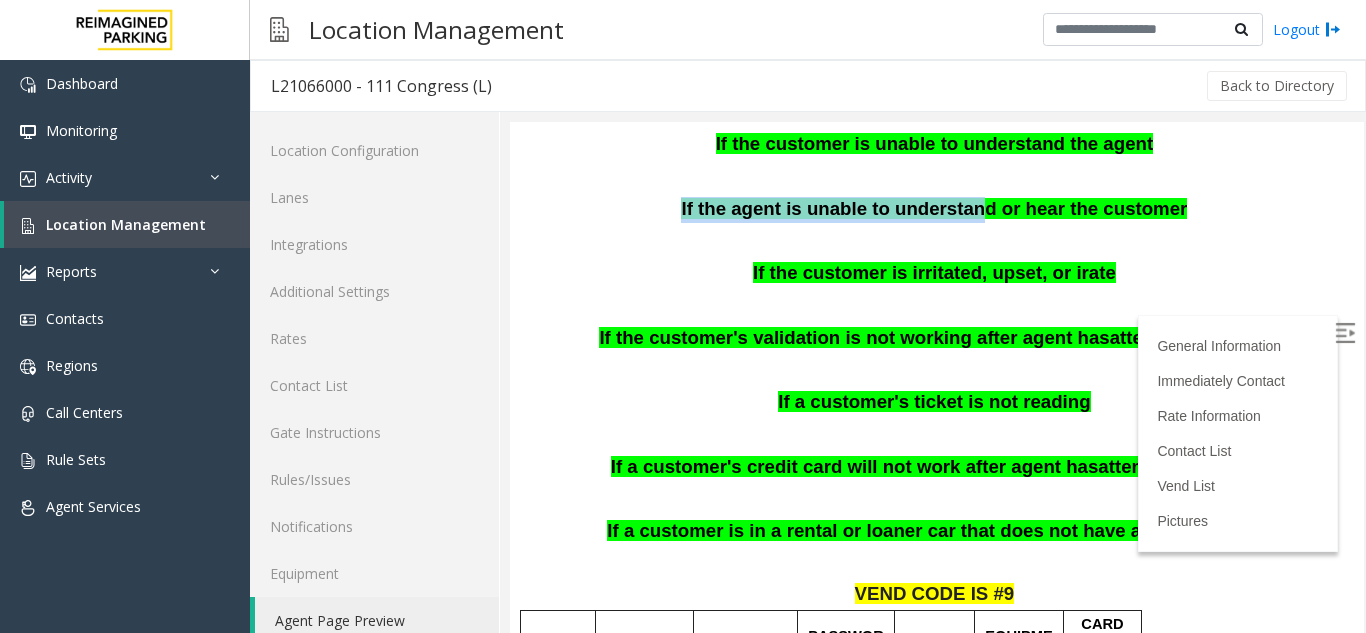 drag, startPoint x: 697, startPoint y: 192, endPoint x: 1014, endPoint y: 191, distance: 317.0016 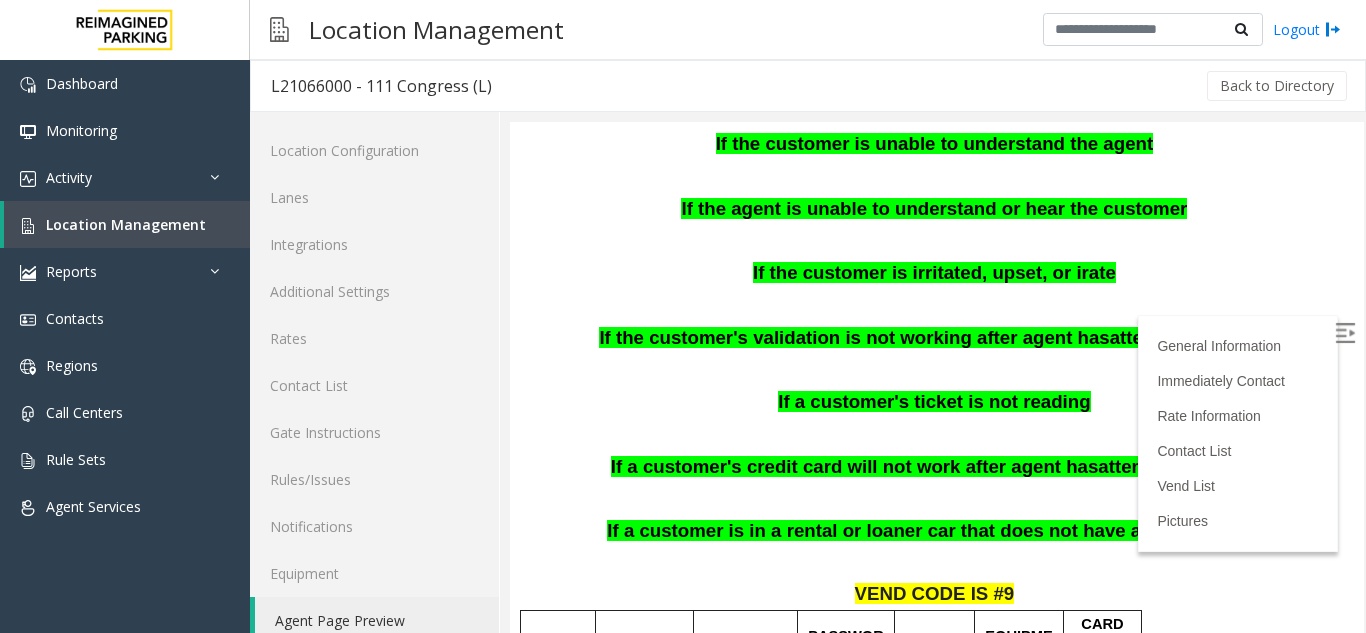 click at bounding box center [937, 238] 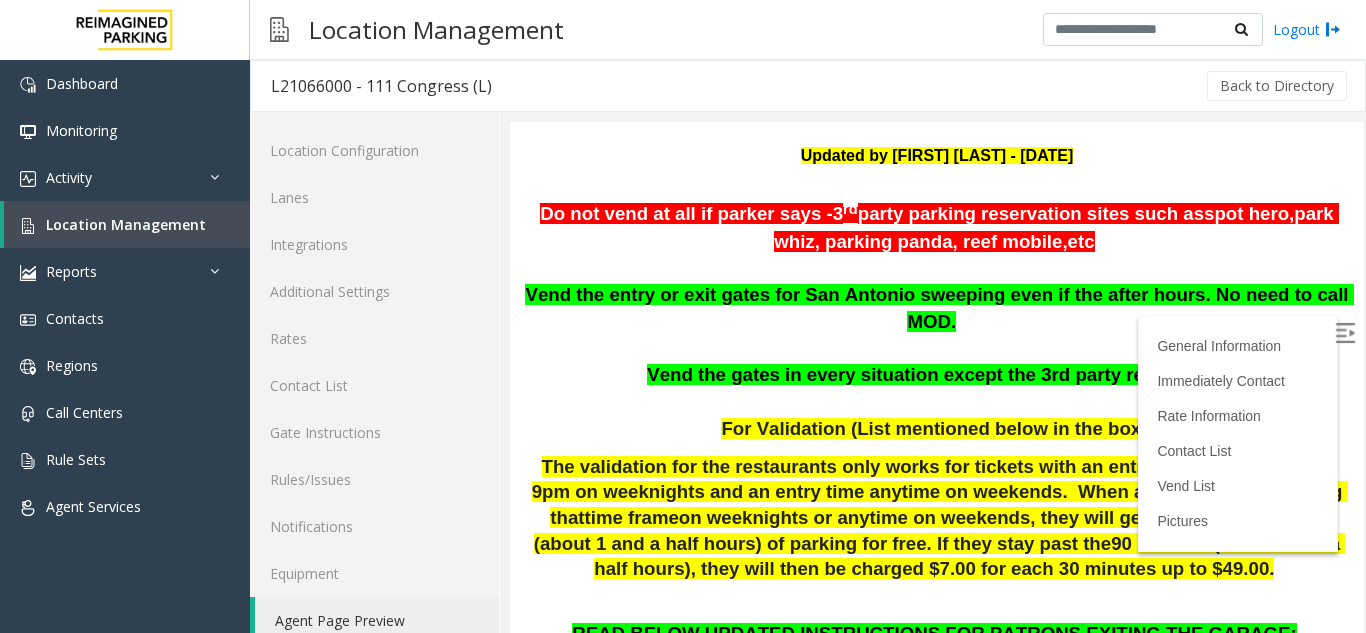 scroll, scrollTop: 200, scrollLeft: 0, axis: vertical 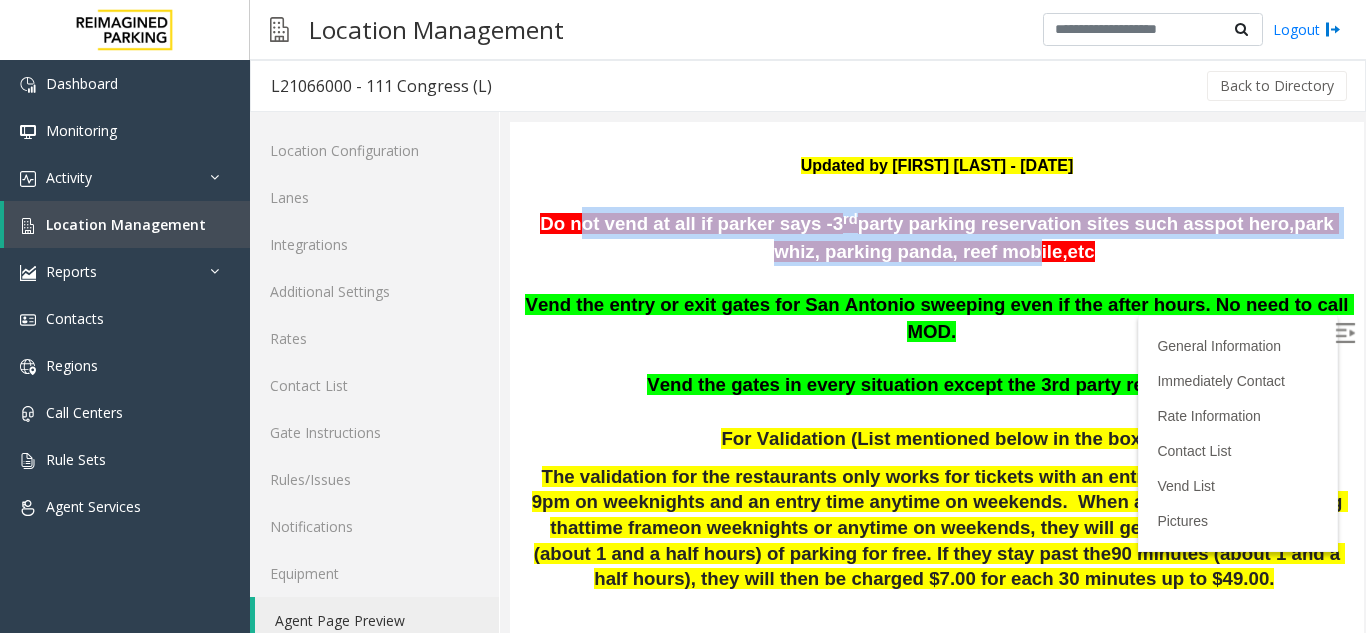 drag, startPoint x: 978, startPoint y: 261, endPoint x: 588, endPoint y: 228, distance: 391.39368 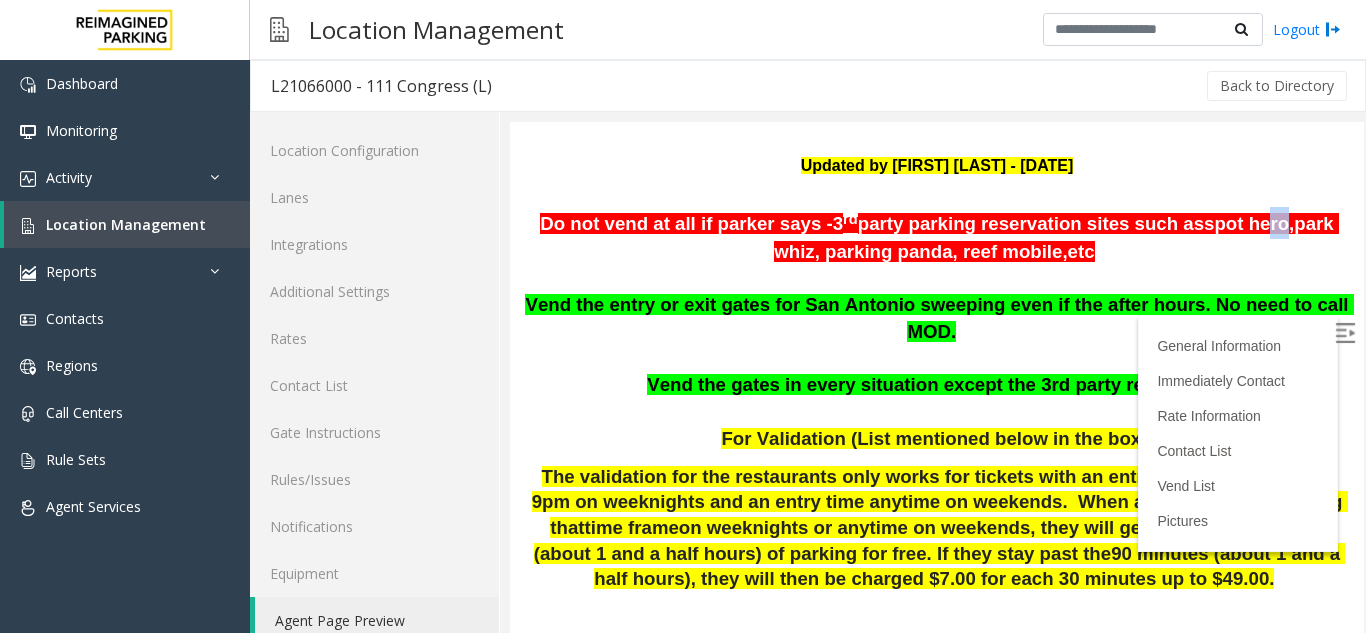 click on "Do not vend at all if parker says -  3 rd  party parking reservation sites such as  spot hero ,  park whiz , parking panda, reef mobile,  etc" at bounding box center [937, 236] 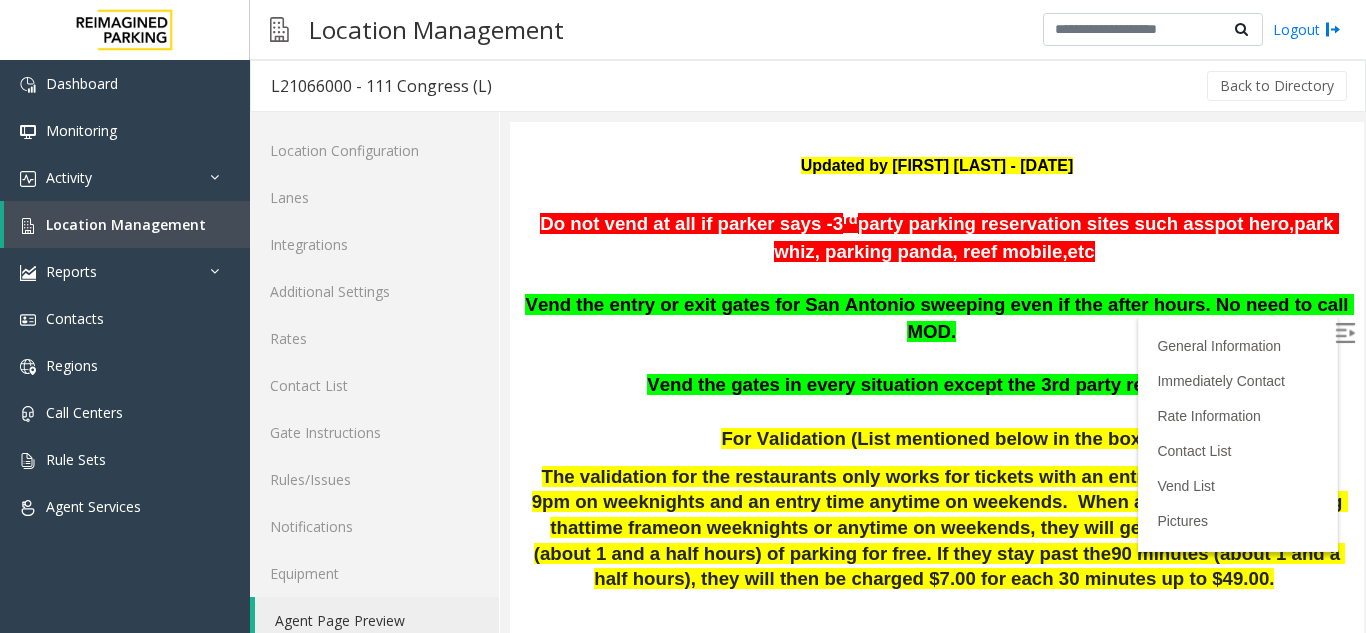 drag, startPoint x: 1229, startPoint y: 238, endPoint x: 1287, endPoint y: 238, distance: 58 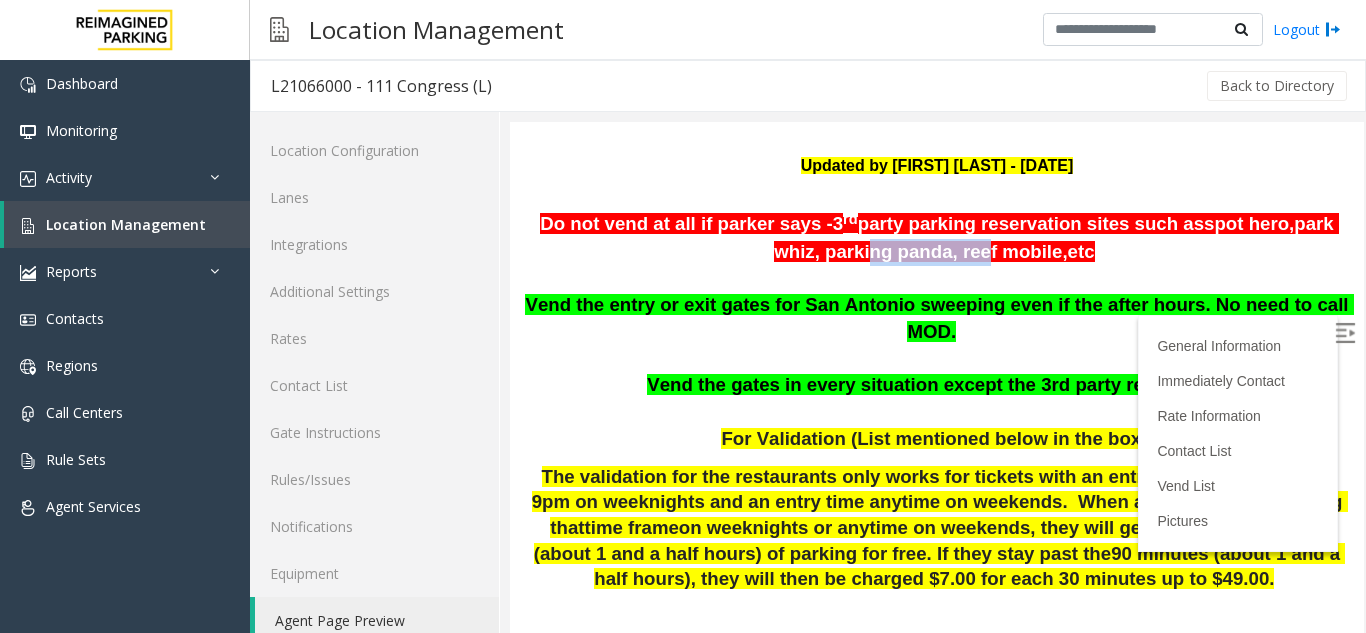 drag, startPoint x: 836, startPoint y: 255, endPoint x: 951, endPoint y: 262, distance: 115.212845 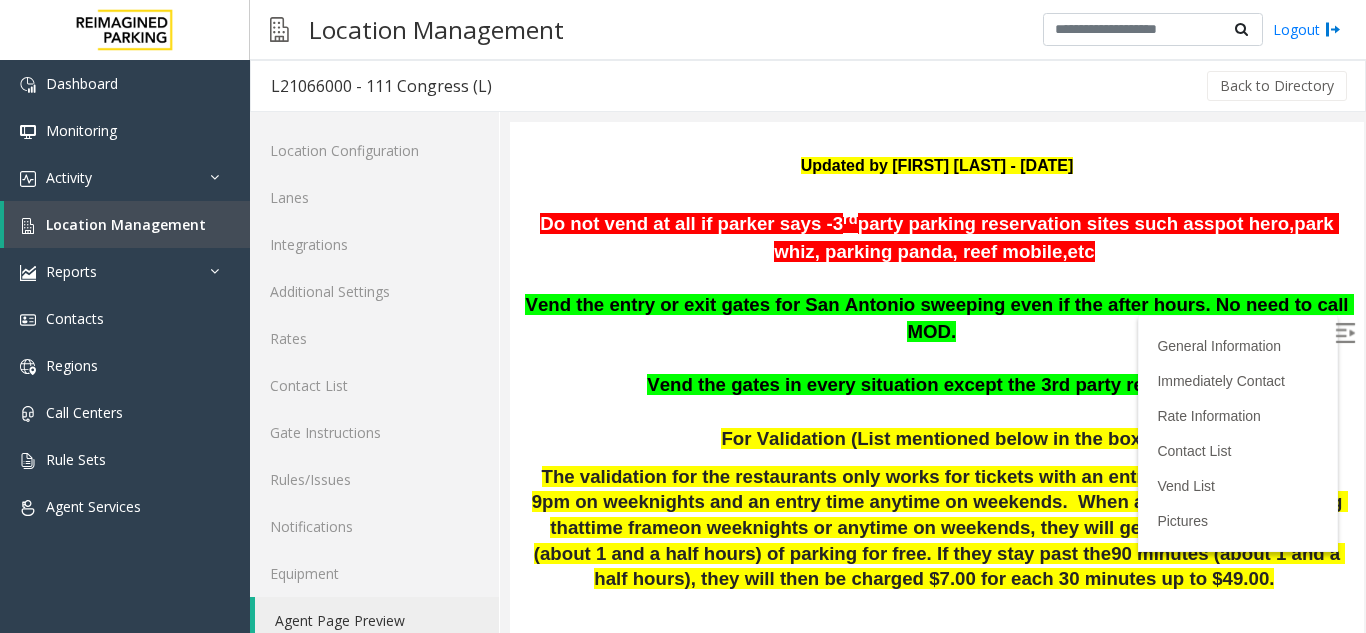 click on ", parking panda, reef mobile," at bounding box center (941, 251) 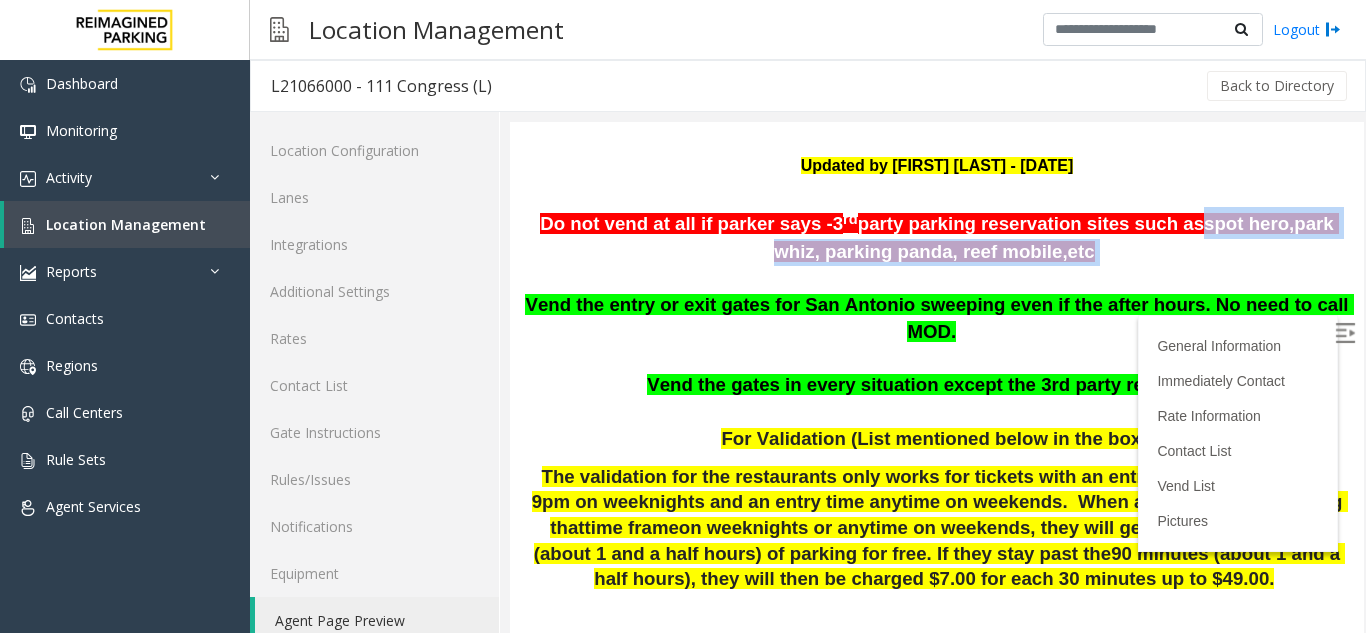 drag, startPoint x: 1133, startPoint y: 227, endPoint x: 1200, endPoint y: 254, distance: 72.235725 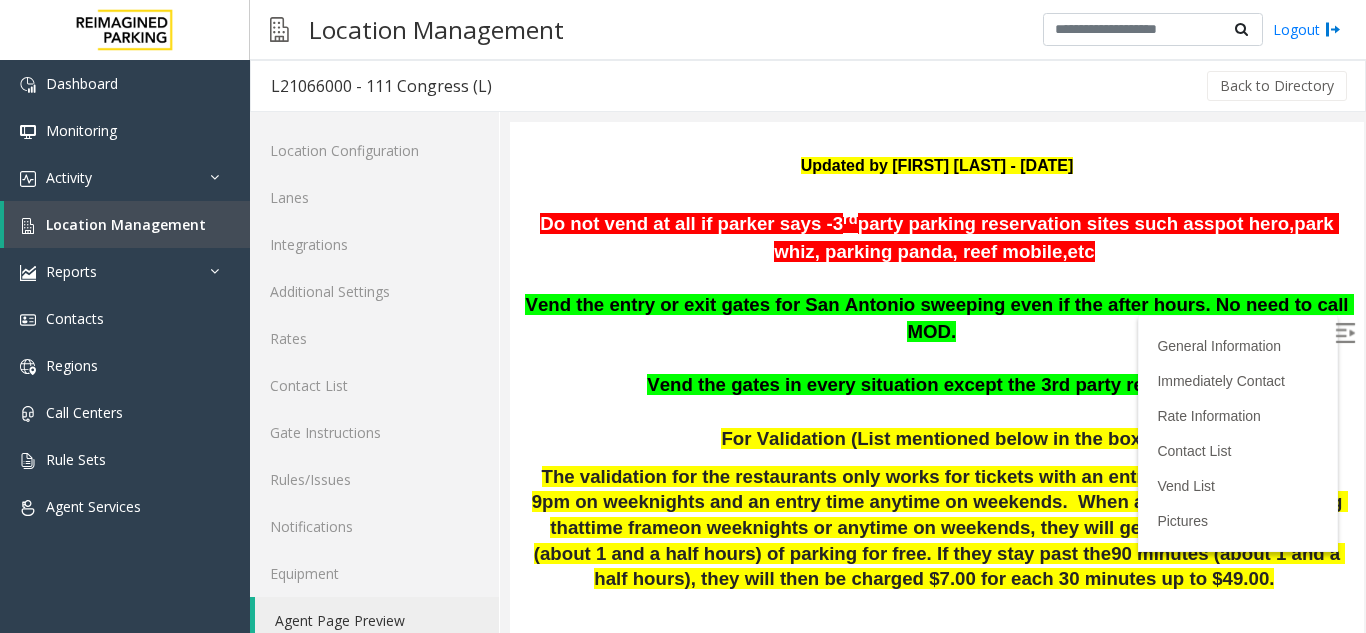 drag, startPoint x: 1129, startPoint y: 214, endPoint x: 1178, endPoint y: 264, distance: 70.00714 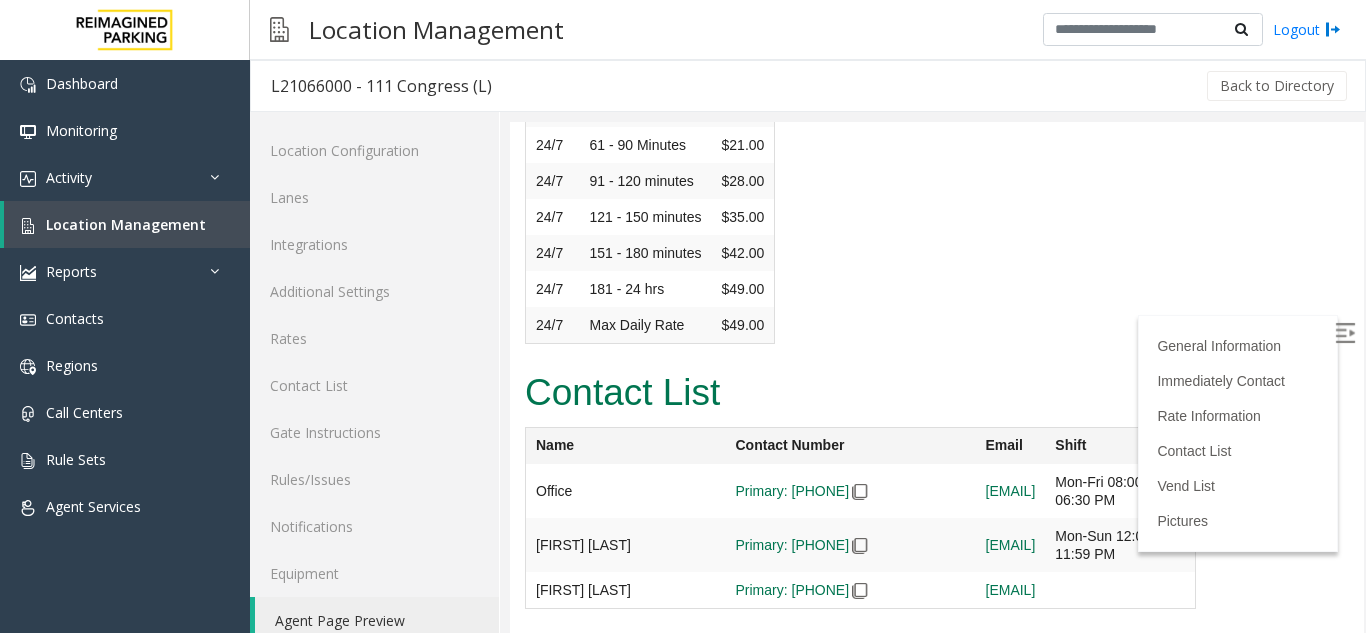 scroll, scrollTop: 6425, scrollLeft: 0, axis: vertical 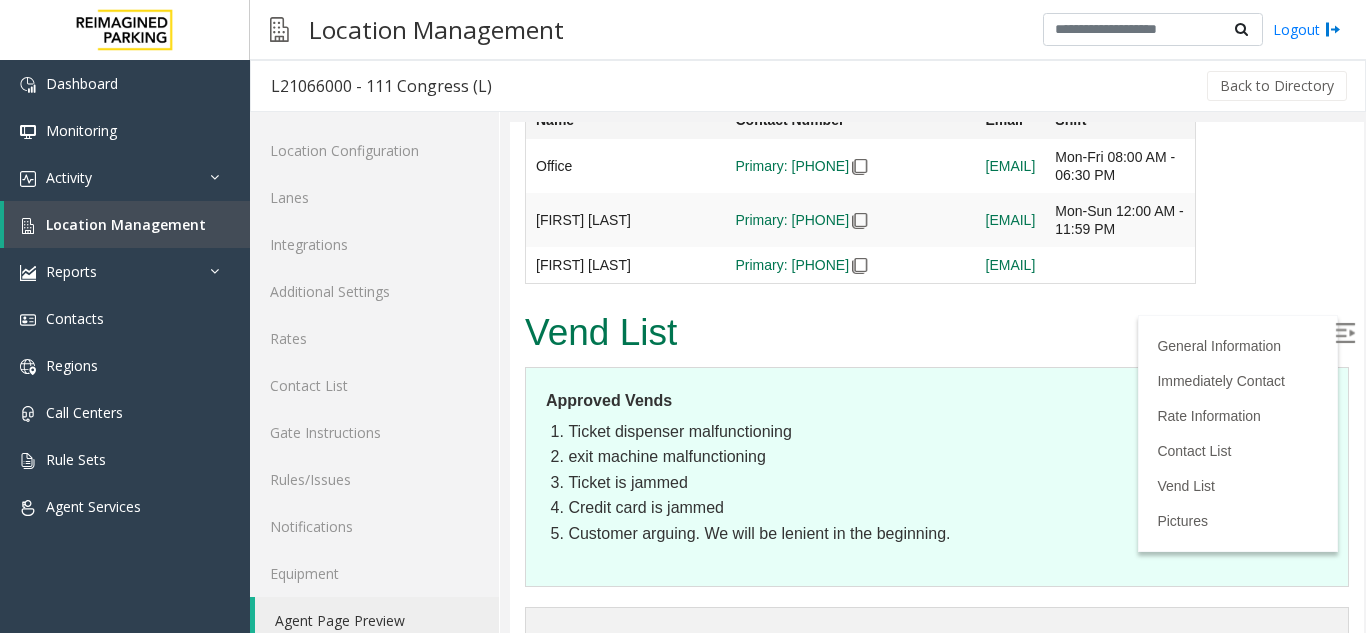 drag, startPoint x: 555, startPoint y: 352, endPoint x: 717, endPoint y: 372, distance: 163.2299 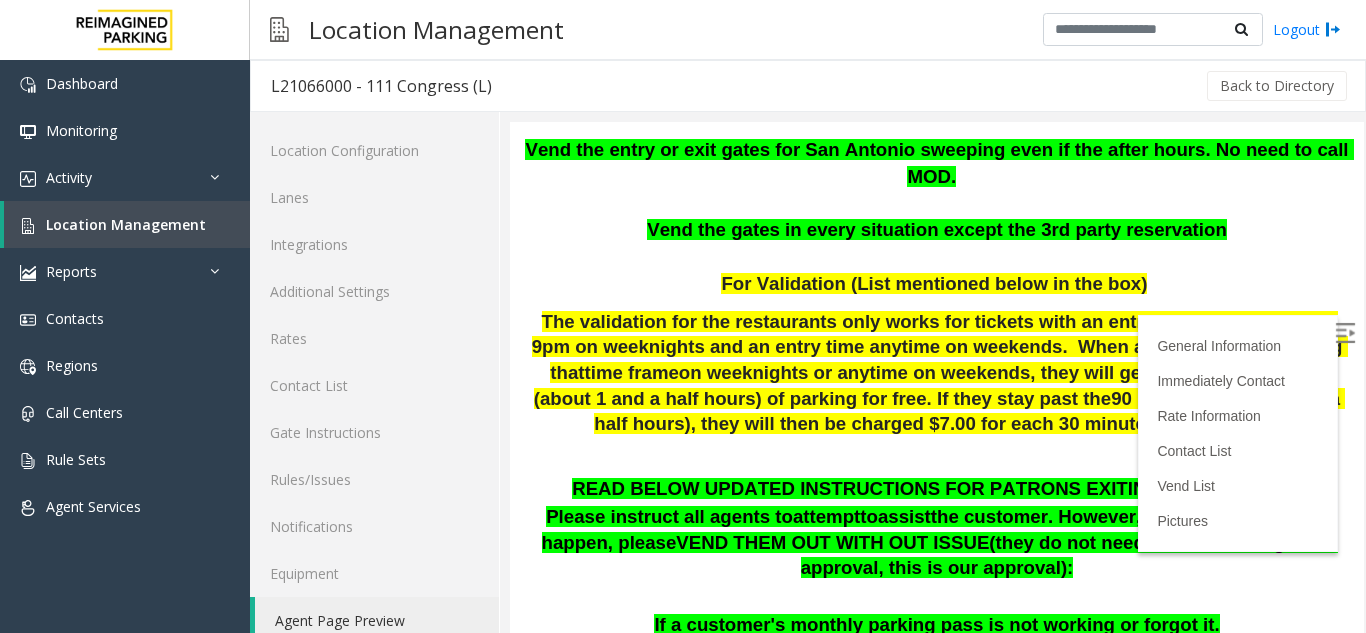 scroll, scrollTop: 300, scrollLeft: 0, axis: vertical 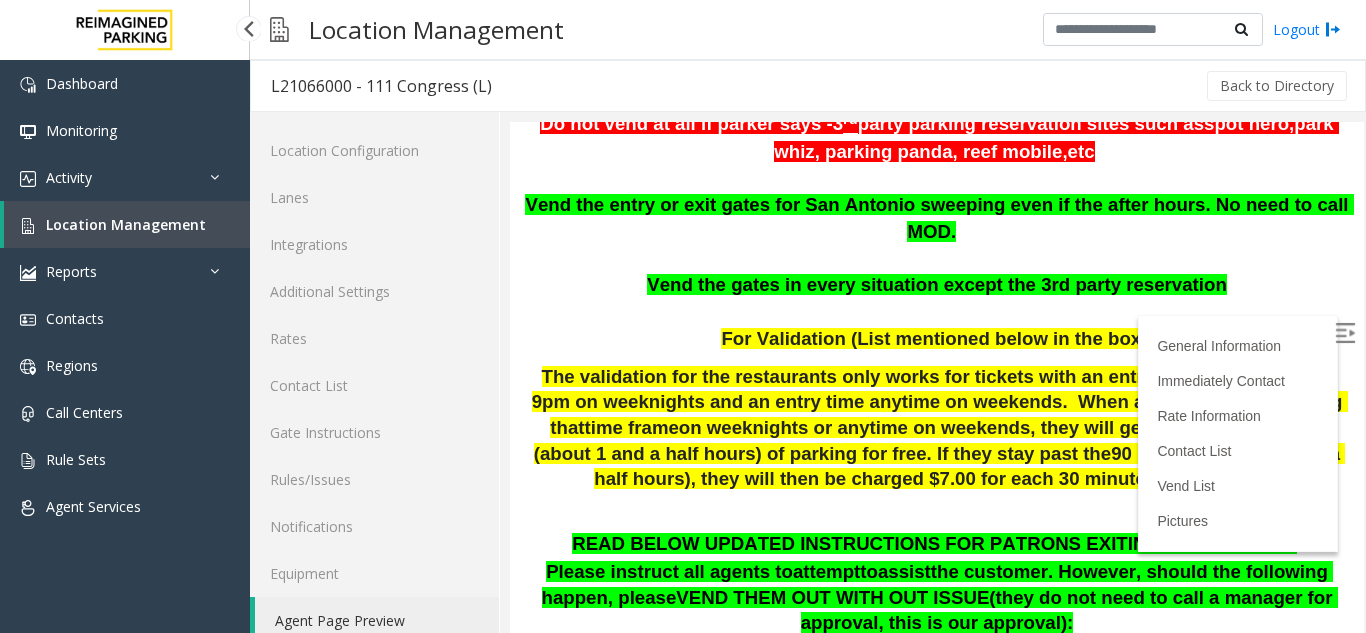 click on "Location Management" at bounding box center (126, 224) 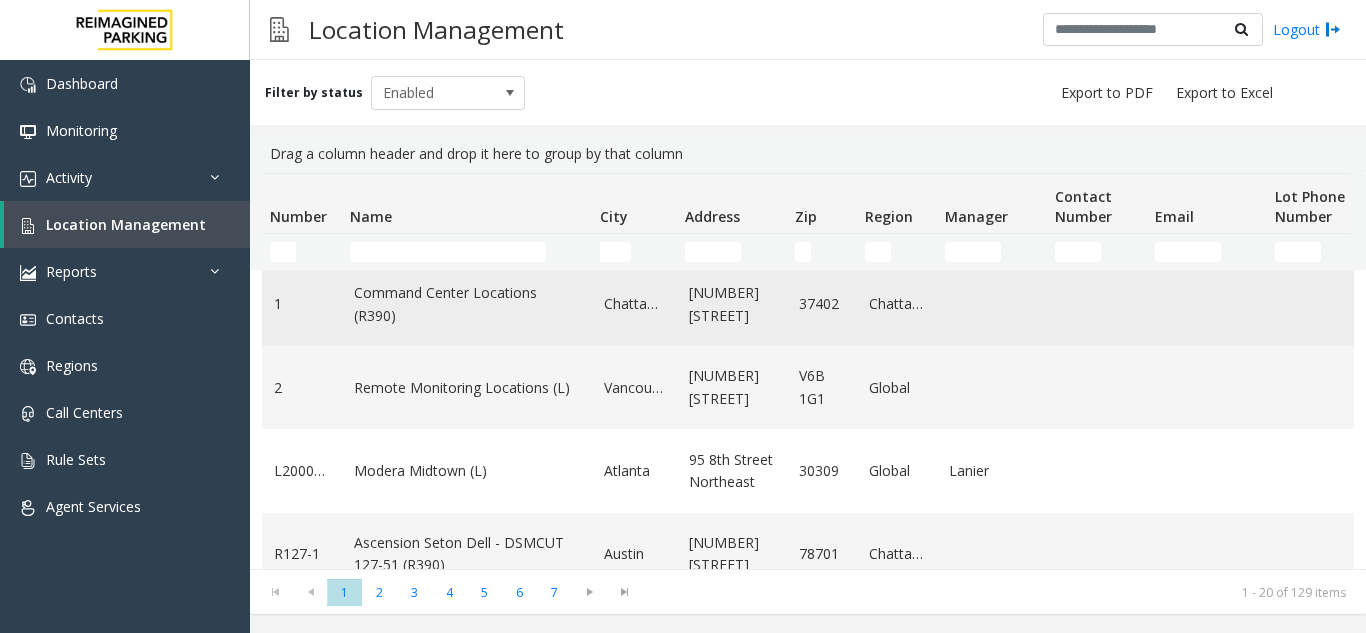 scroll, scrollTop: 0, scrollLeft: 0, axis: both 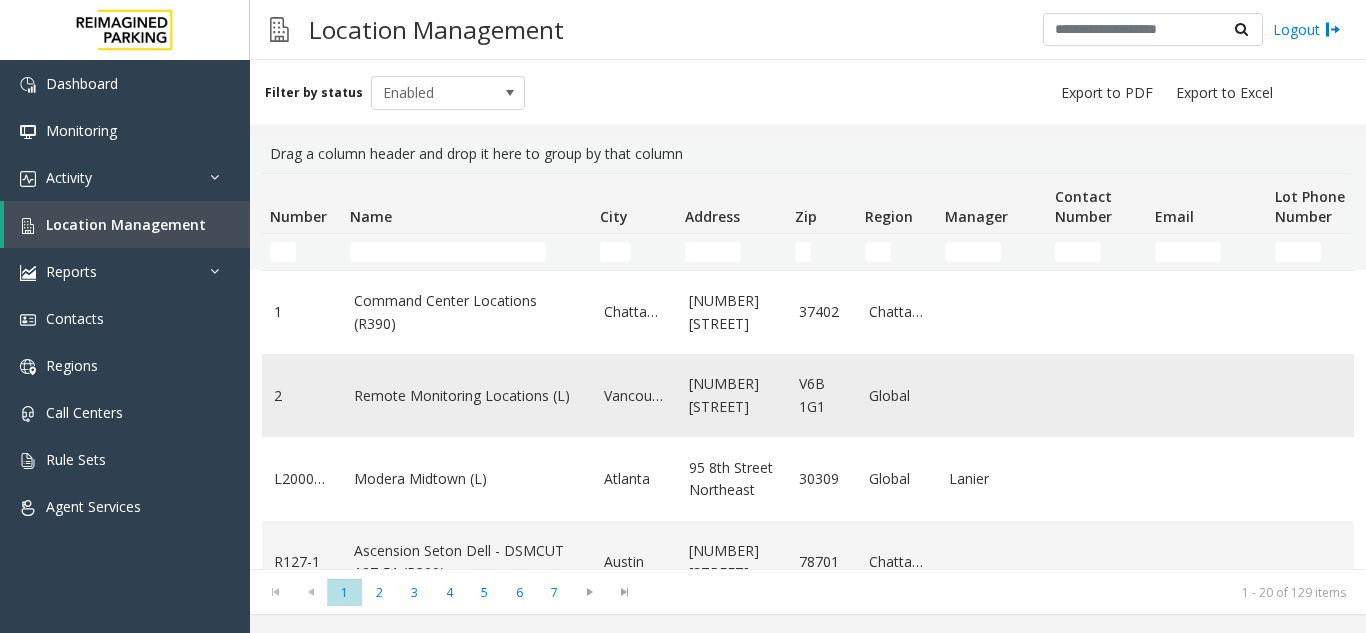 click on "Remote Monitoring Locations (L)" 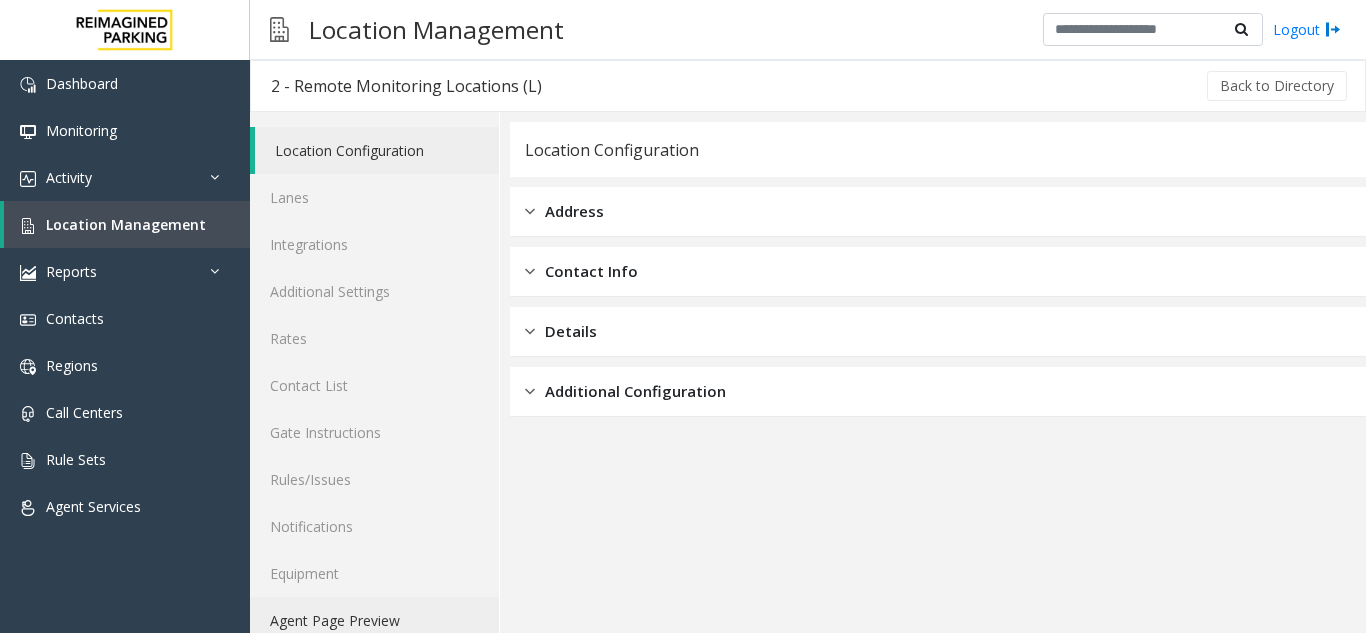 click on "Agent Page Preview" 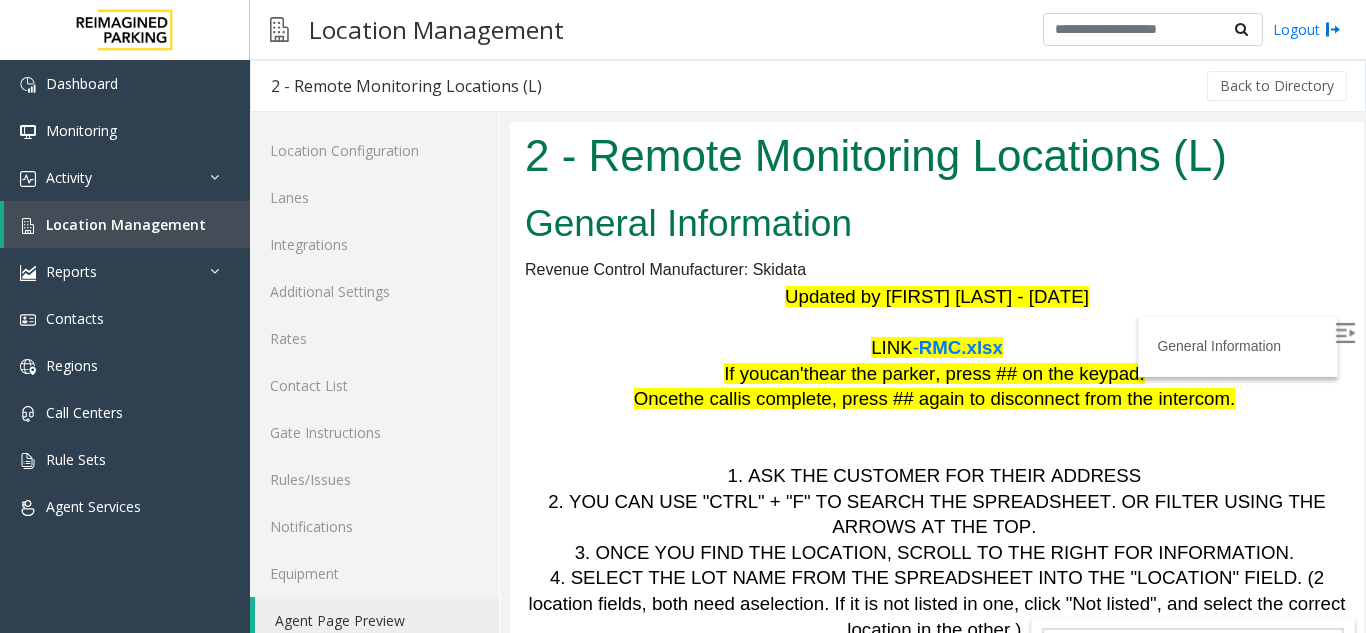 scroll, scrollTop: 0, scrollLeft: 0, axis: both 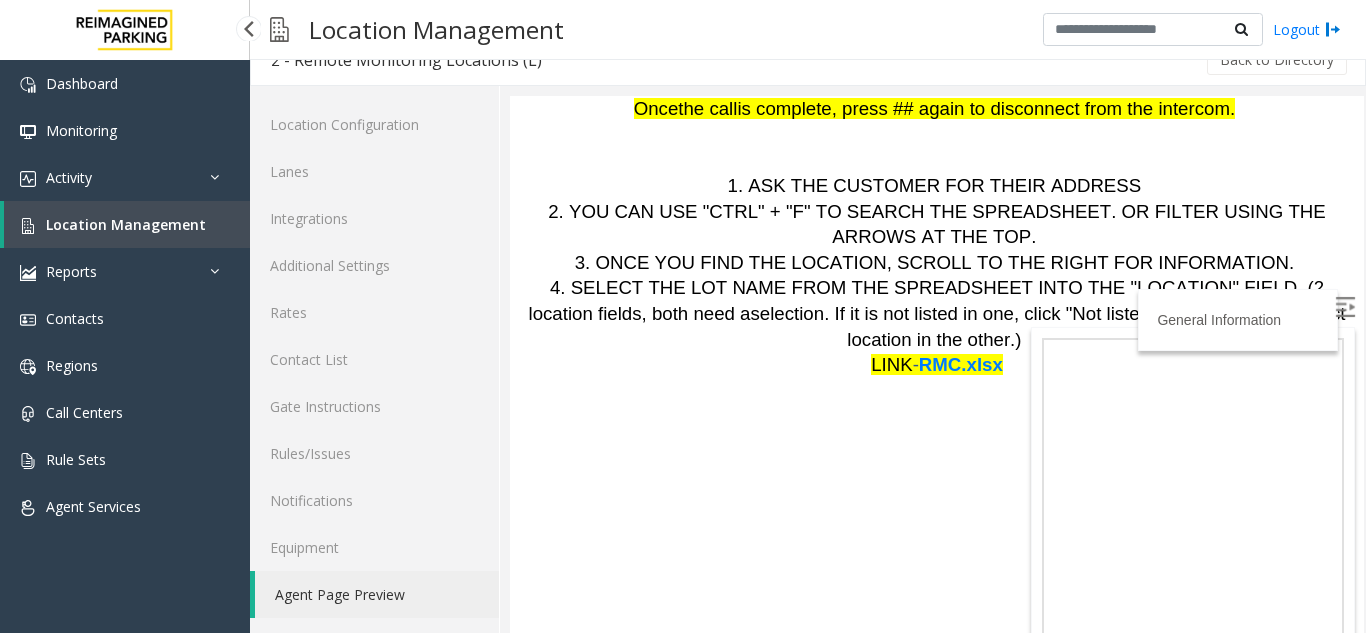 click on "Location Management" at bounding box center [127, 224] 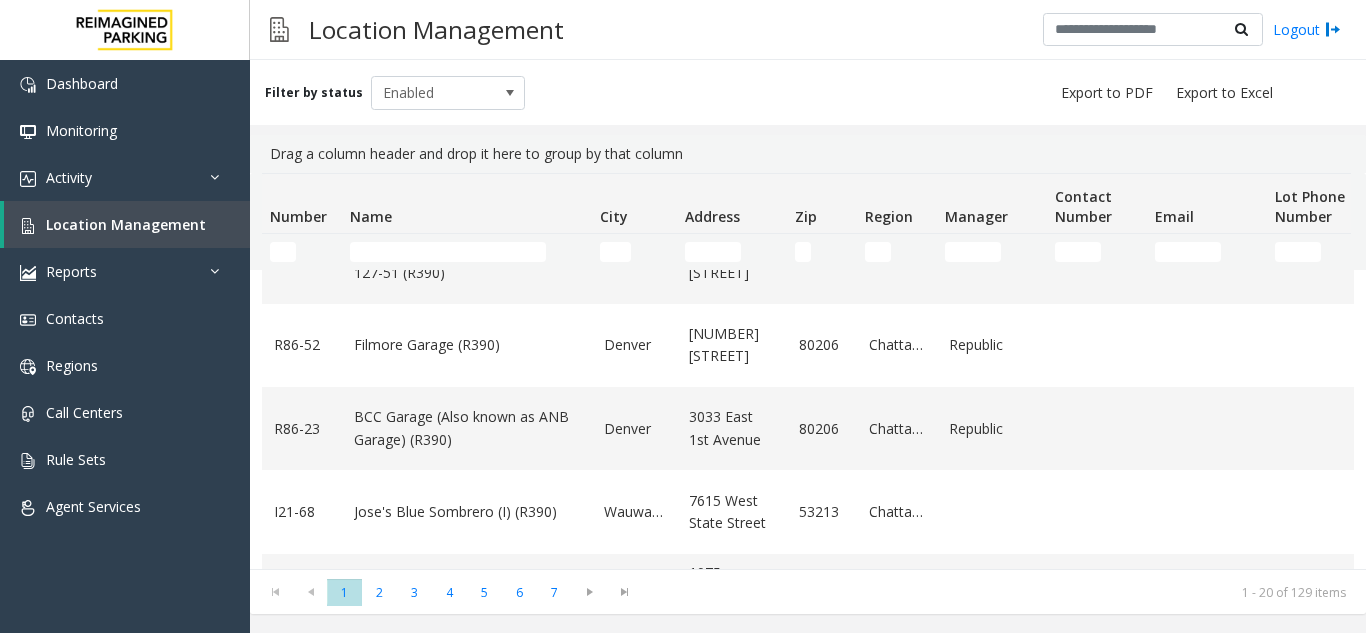 scroll, scrollTop: 200, scrollLeft: 0, axis: vertical 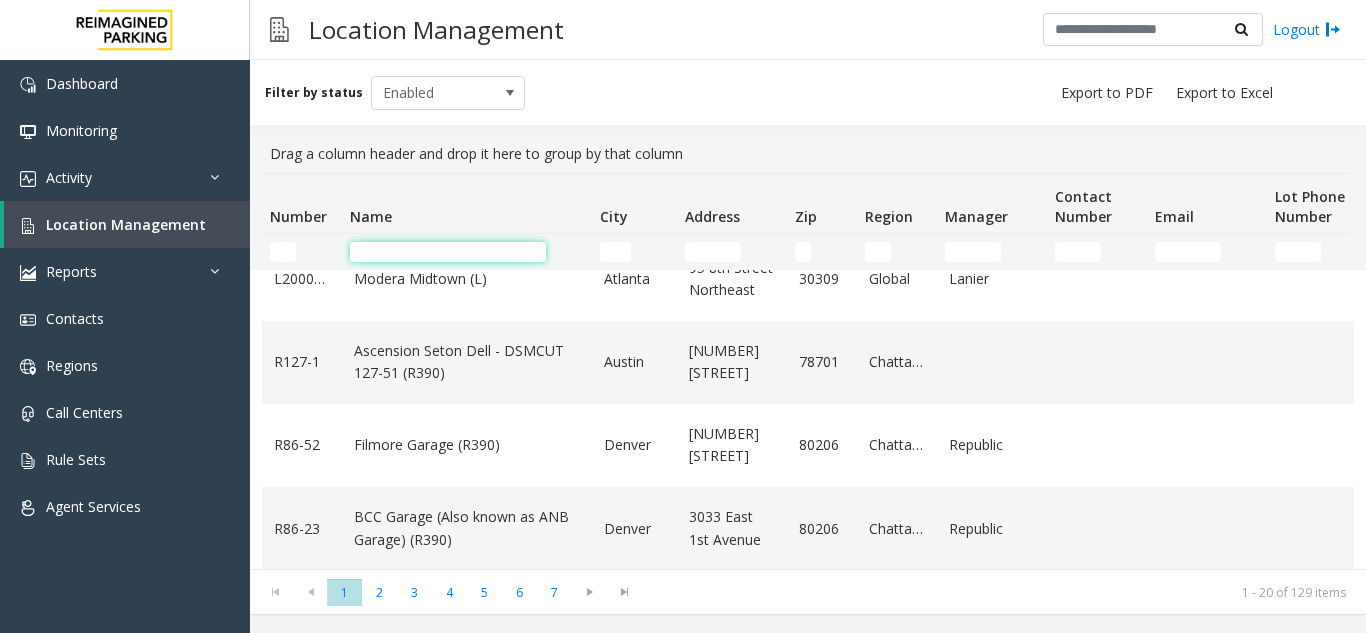 click 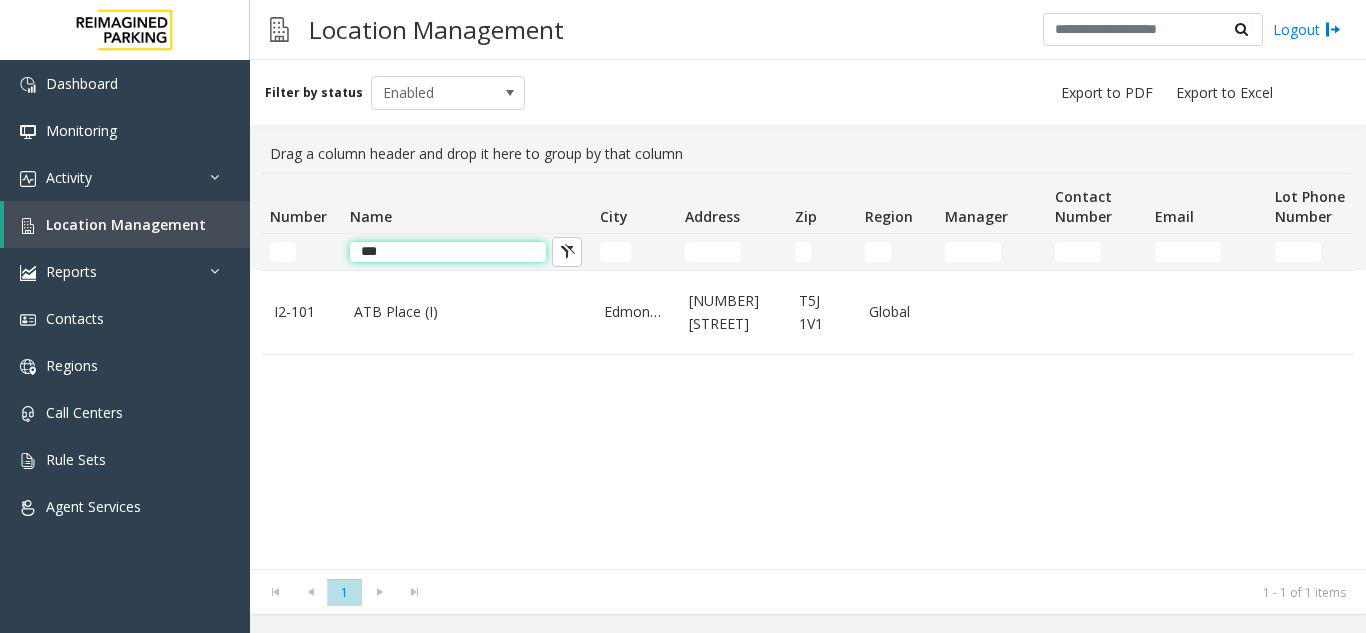 scroll, scrollTop: 0, scrollLeft: 0, axis: both 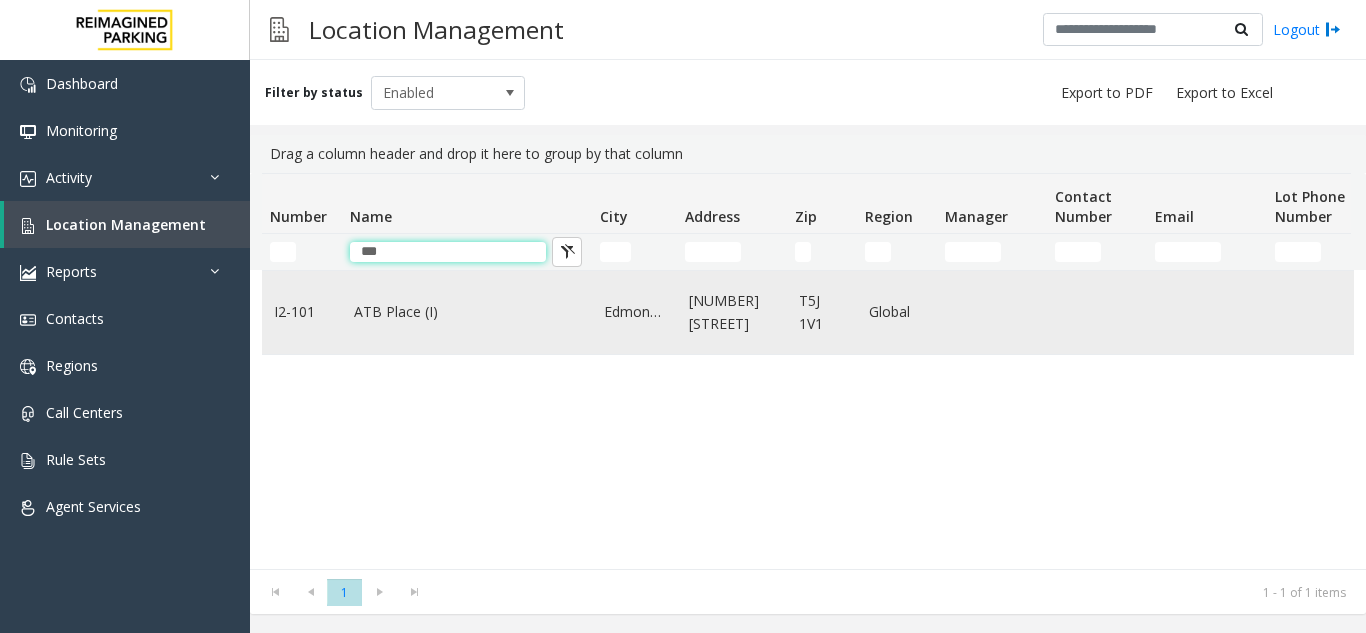 type on "***" 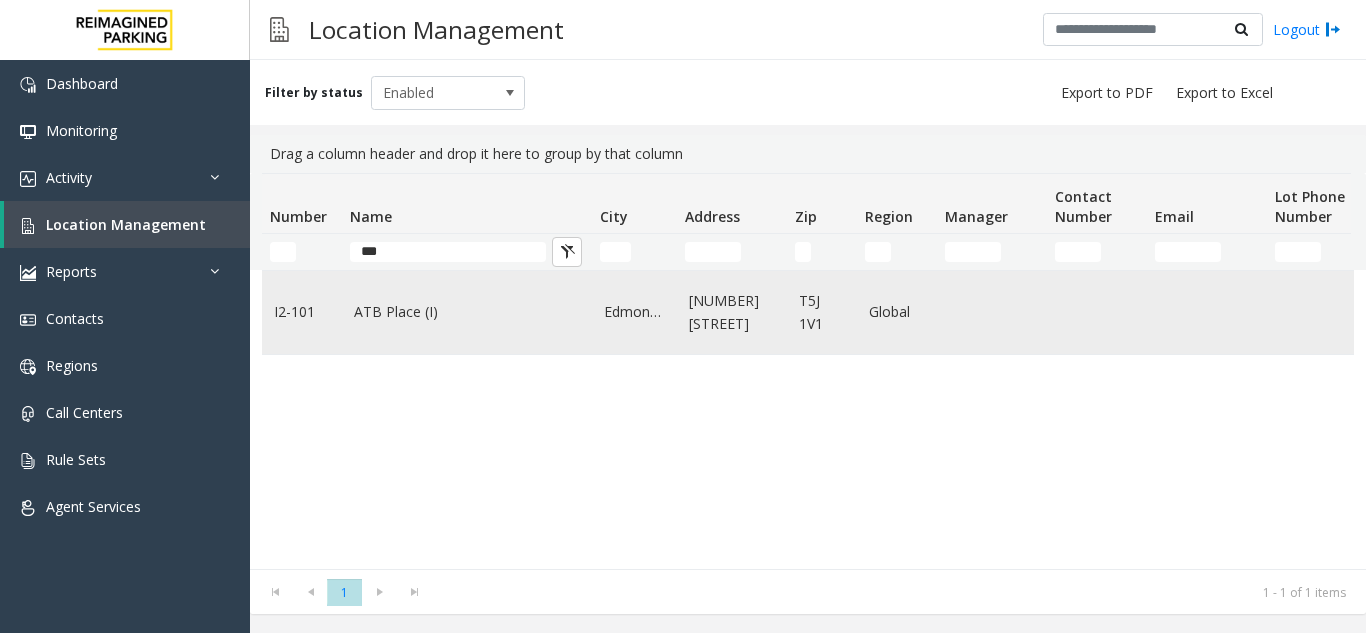 click on "ATB Place (I)" 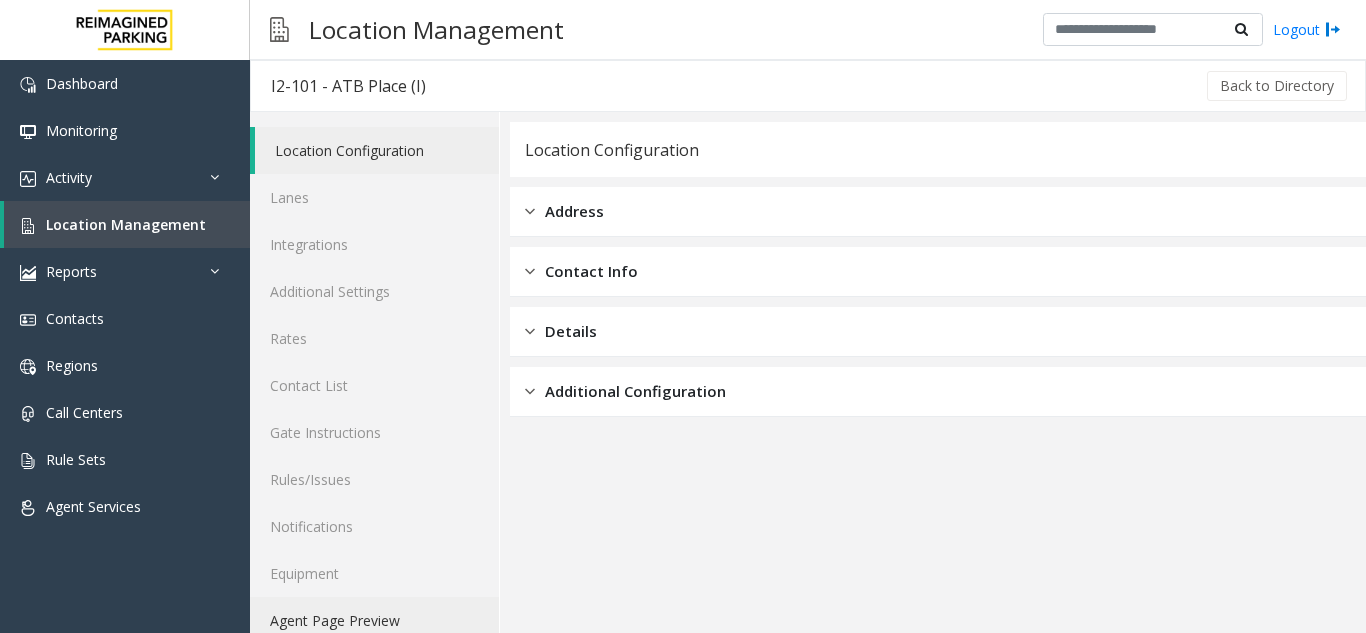 click on "Agent Page Preview" 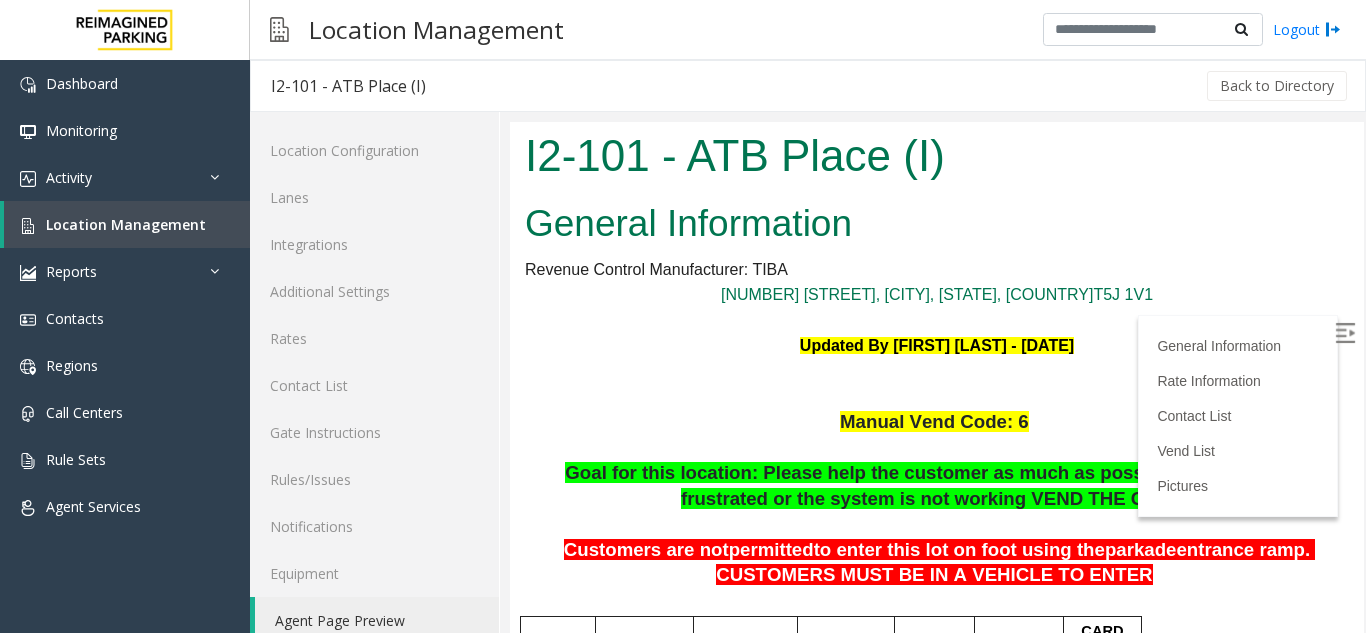 scroll, scrollTop: 0, scrollLeft: 0, axis: both 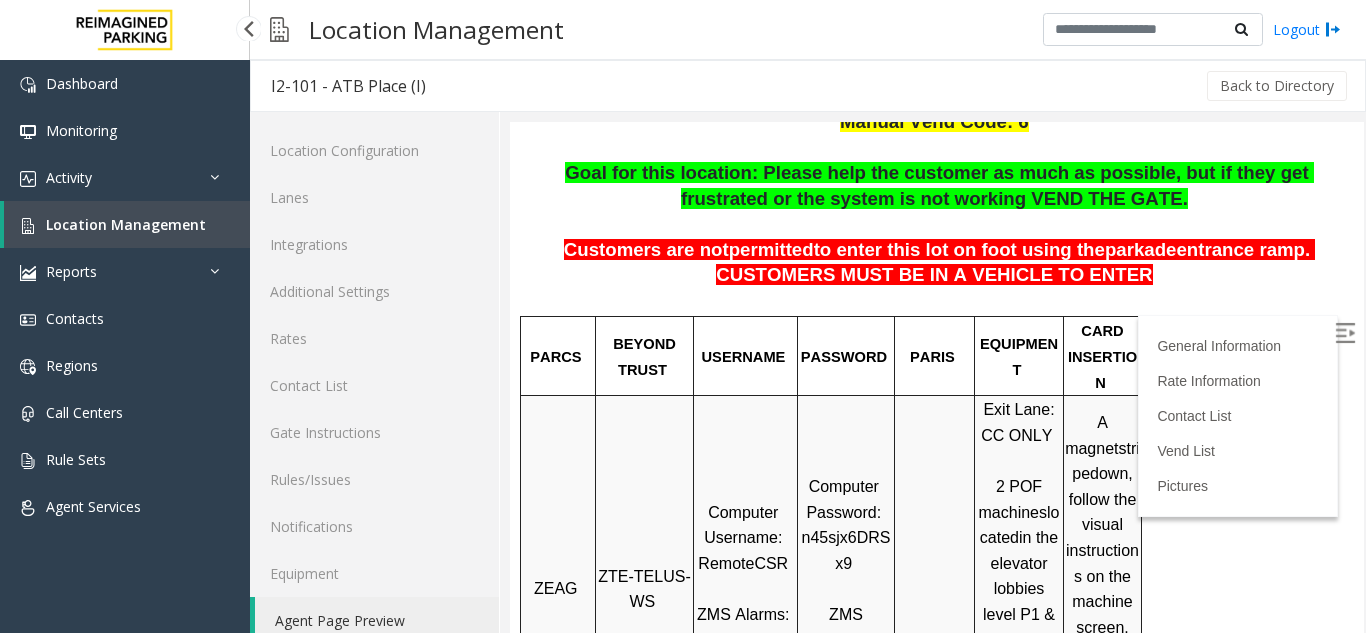 click on "Location Management" at bounding box center (126, 224) 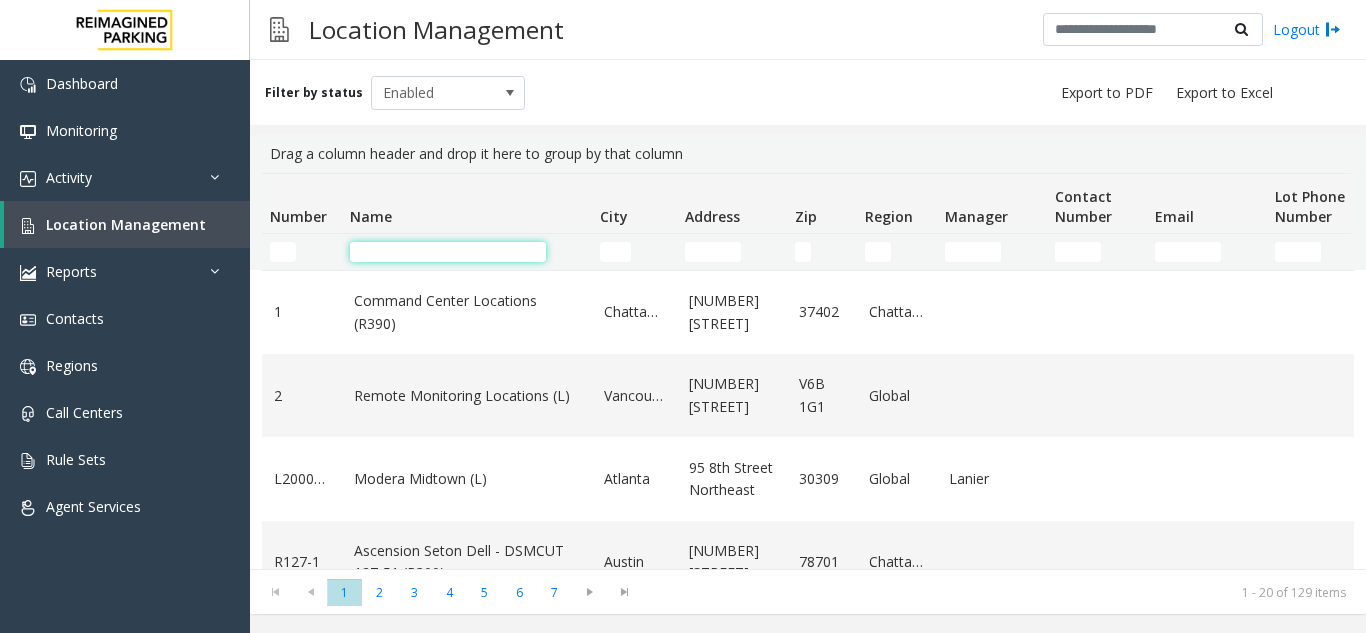 click 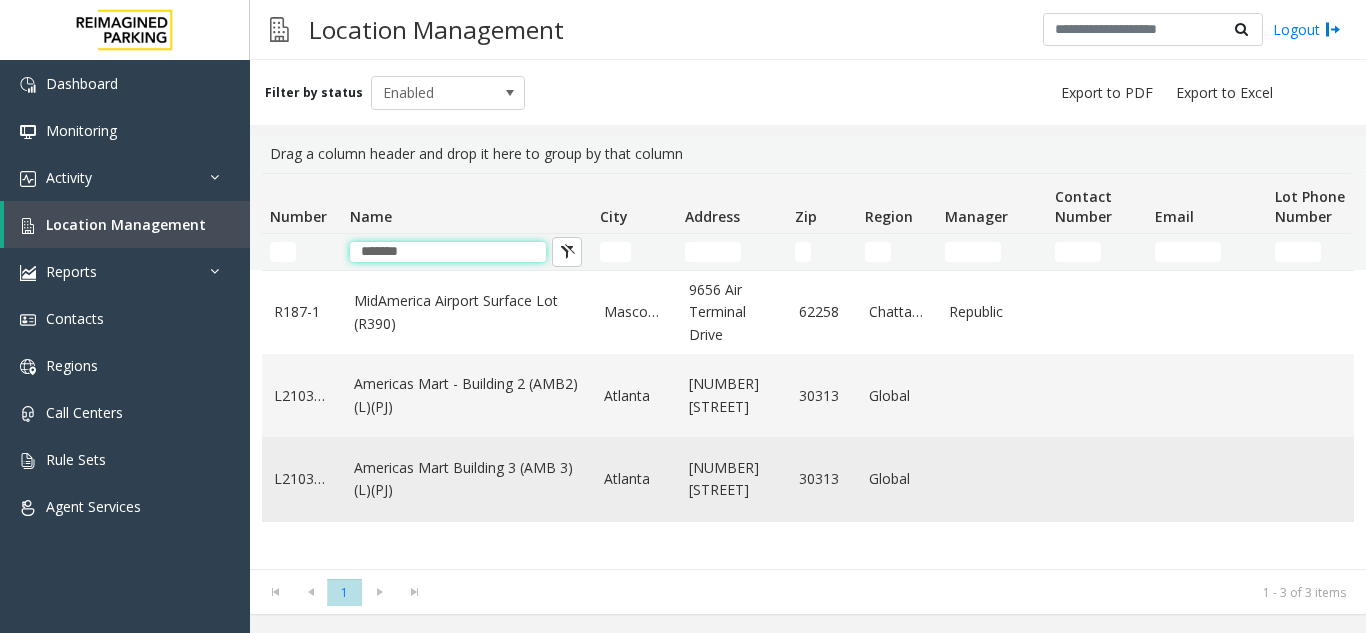 type on "*******" 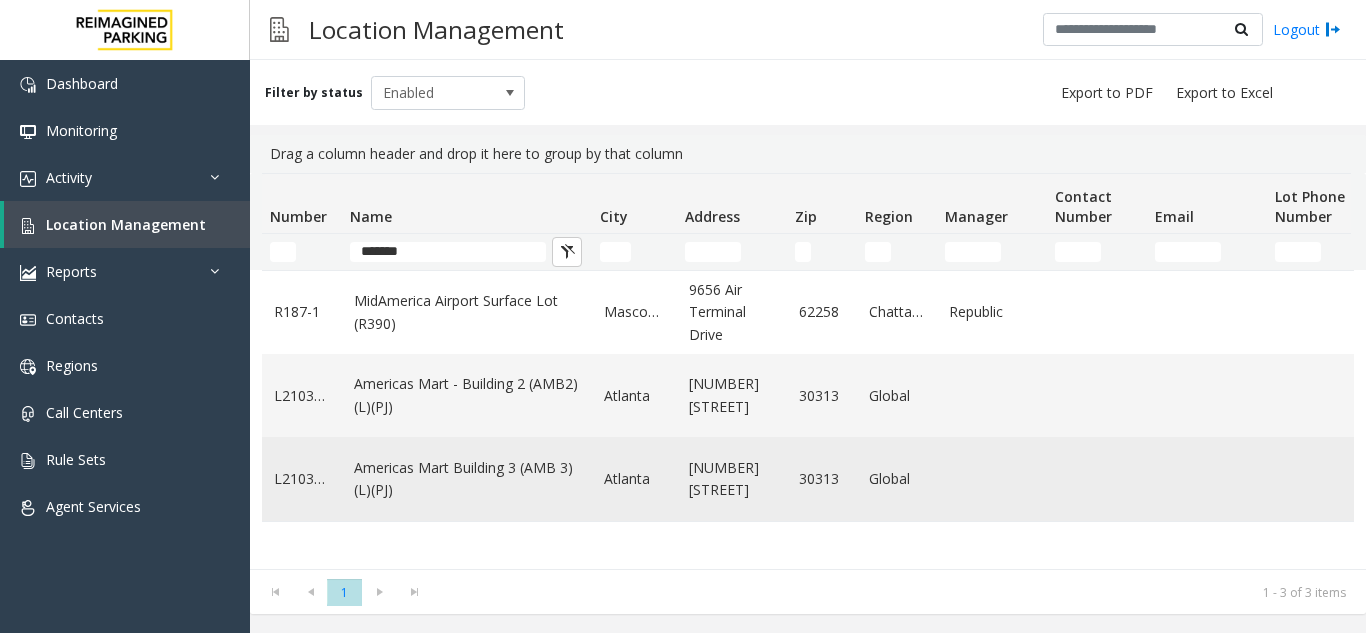 click on "Americas Mart Building  3 (AMB 3) (L)(PJ)" 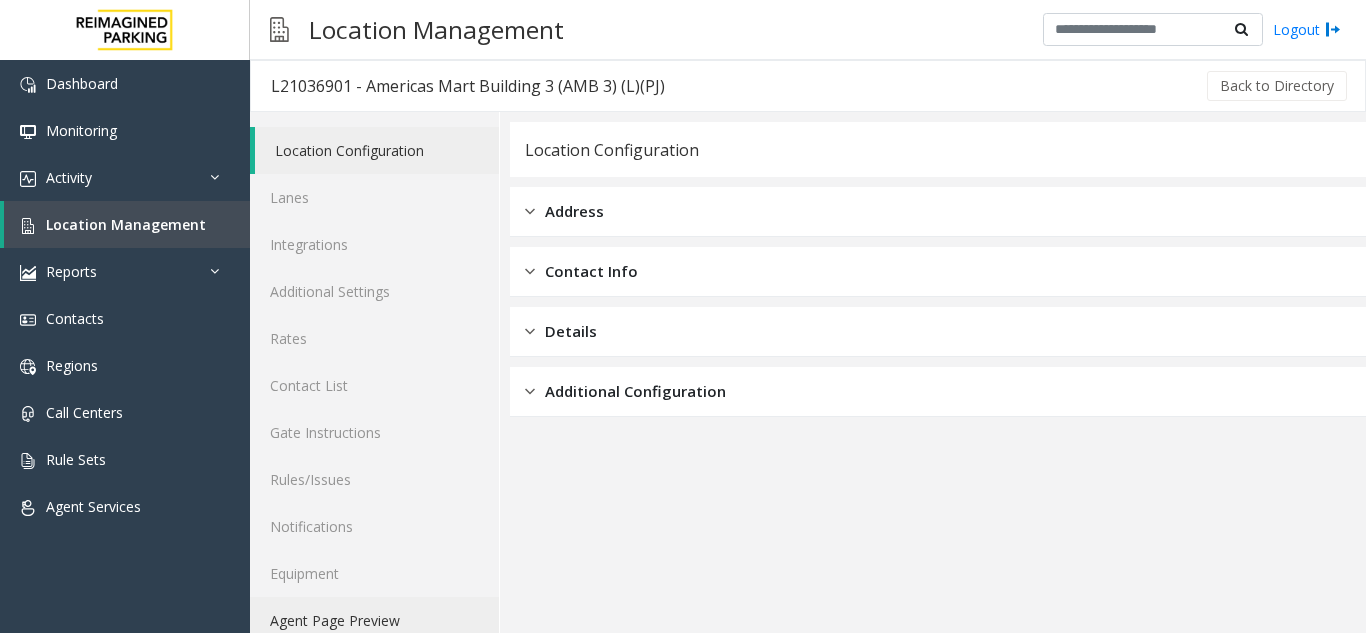 click on "Agent Page Preview" 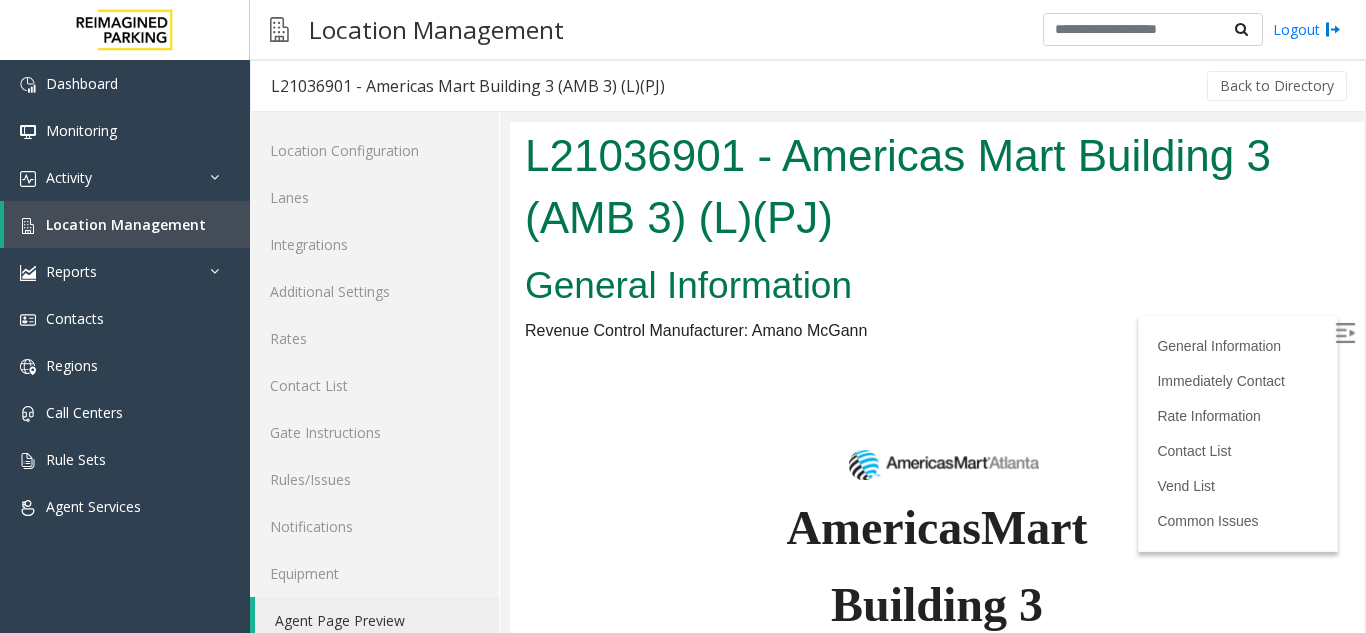 scroll, scrollTop: 0, scrollLeft: 0, axis: both 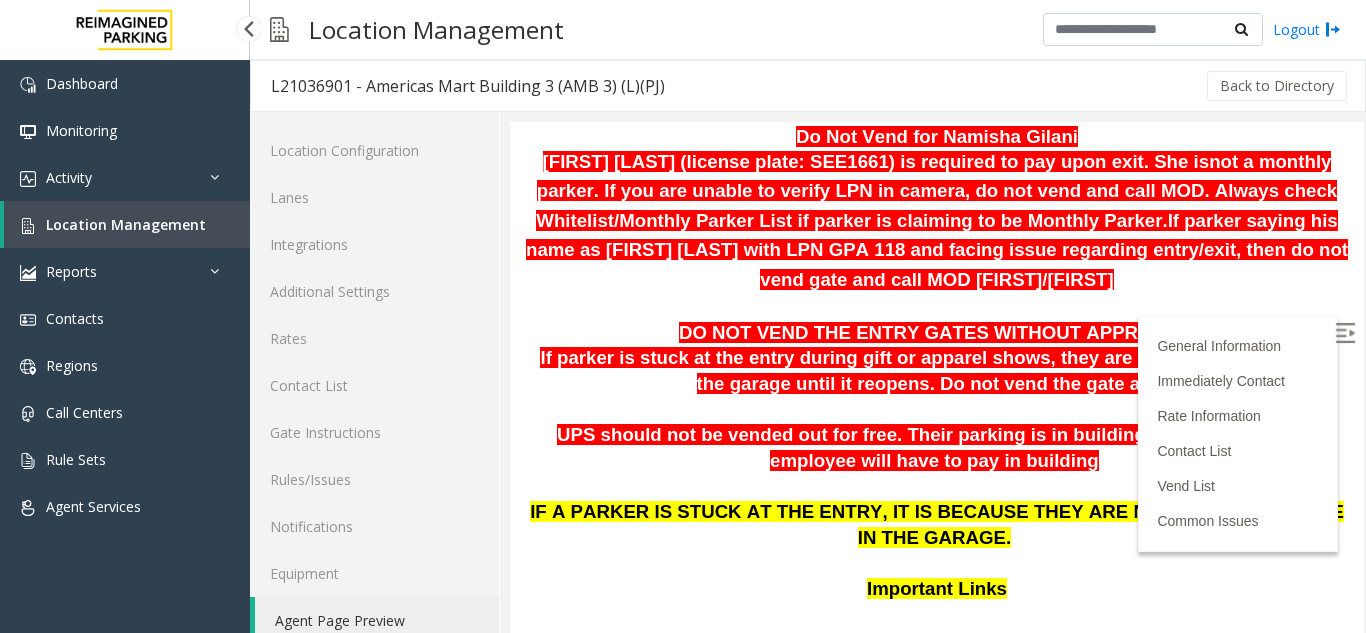click on "Location Management" at bounding box center (127, 224) 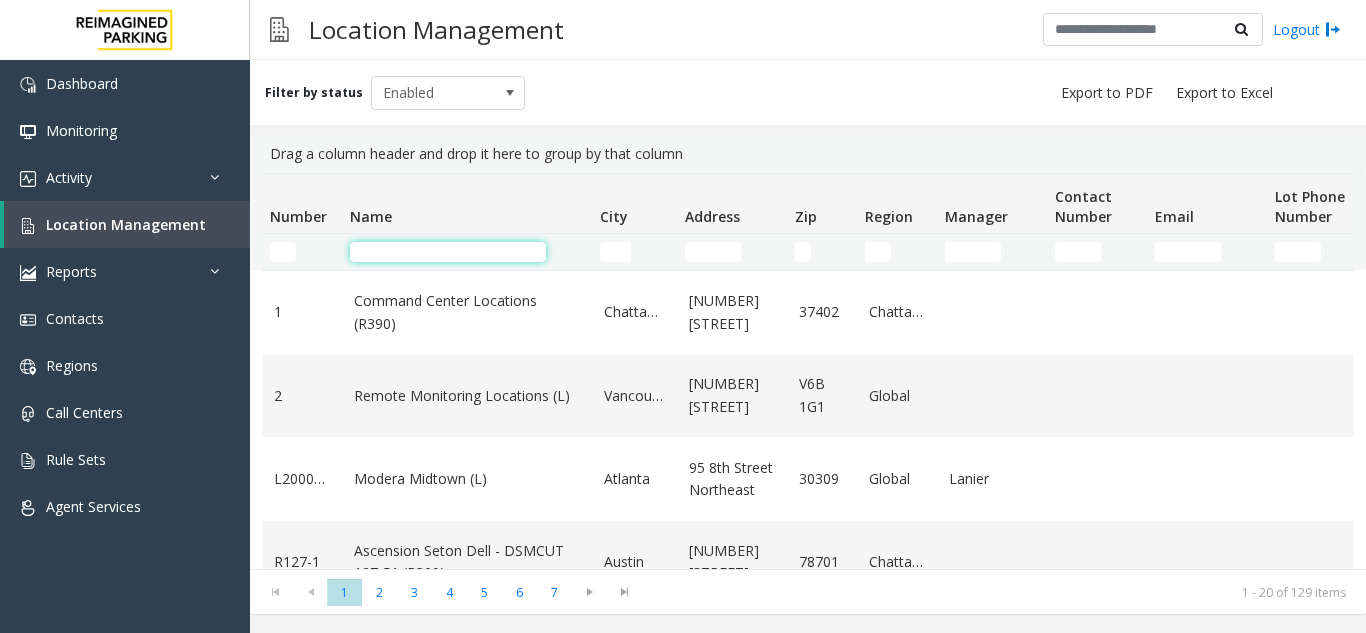 click 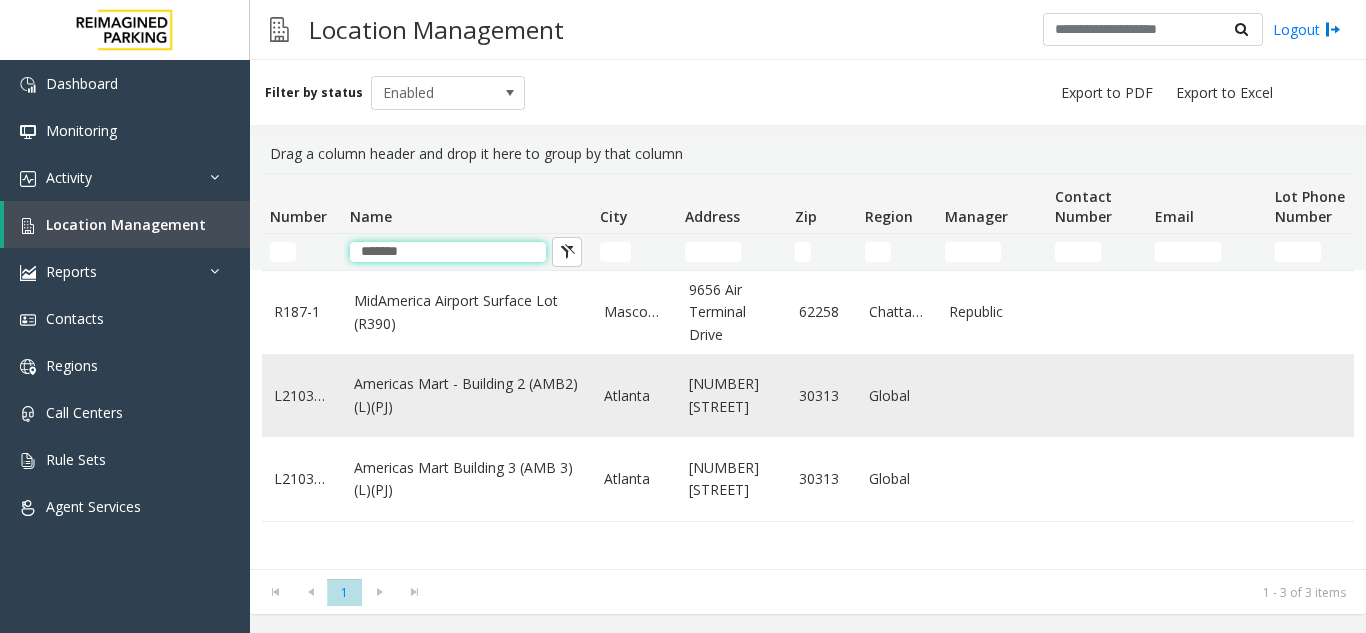 type on "*******" 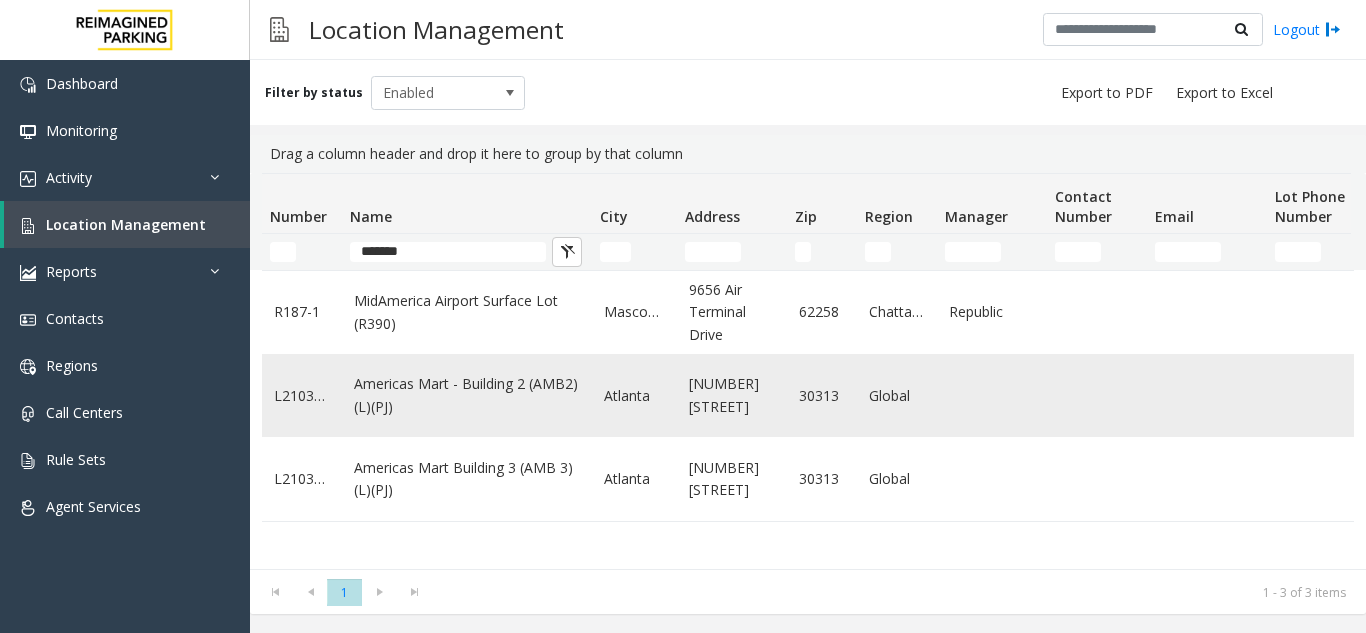 click on "Americas Mart - Building 2 (AMB2) (L)(PJ)" 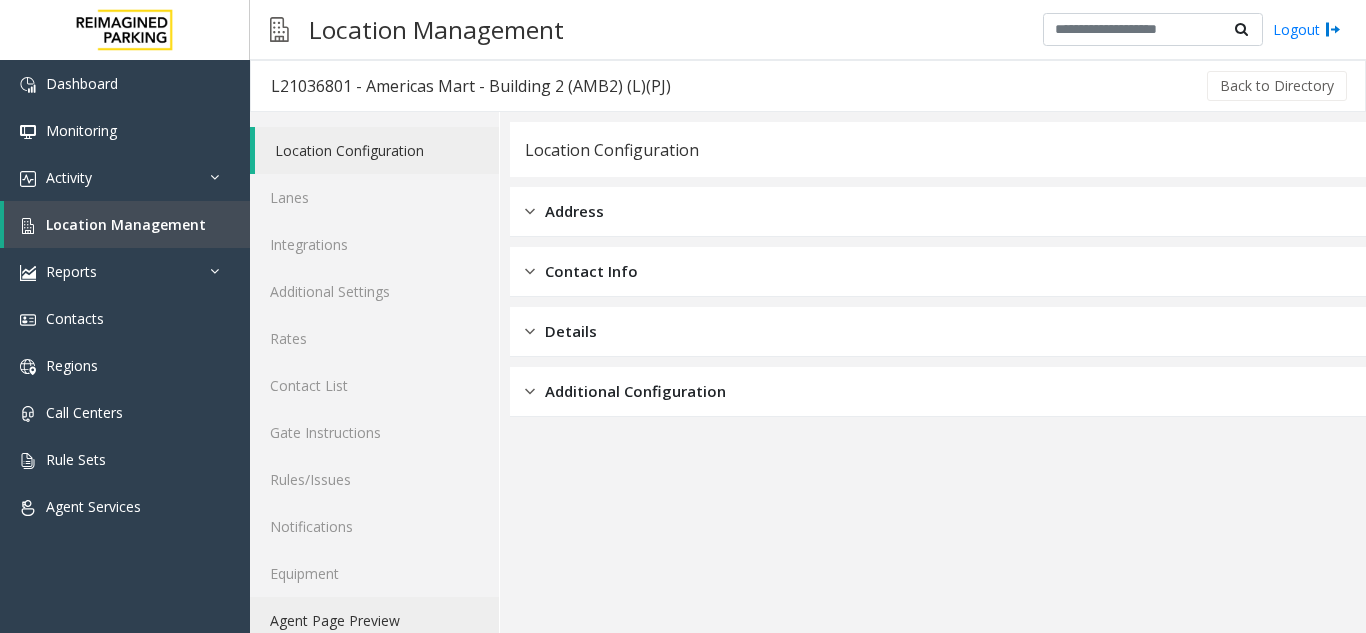 click on "Agent Page Preview" 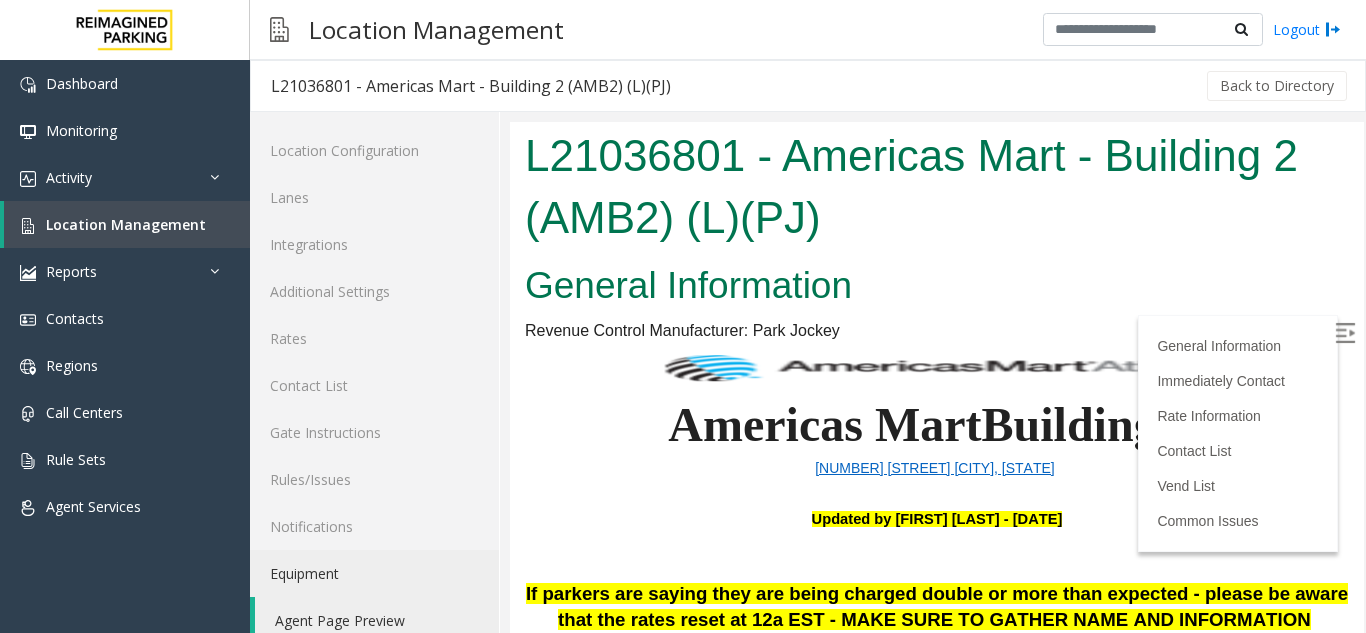 scroll, scrollTop: 0, scrollLeft: 0, axis: both 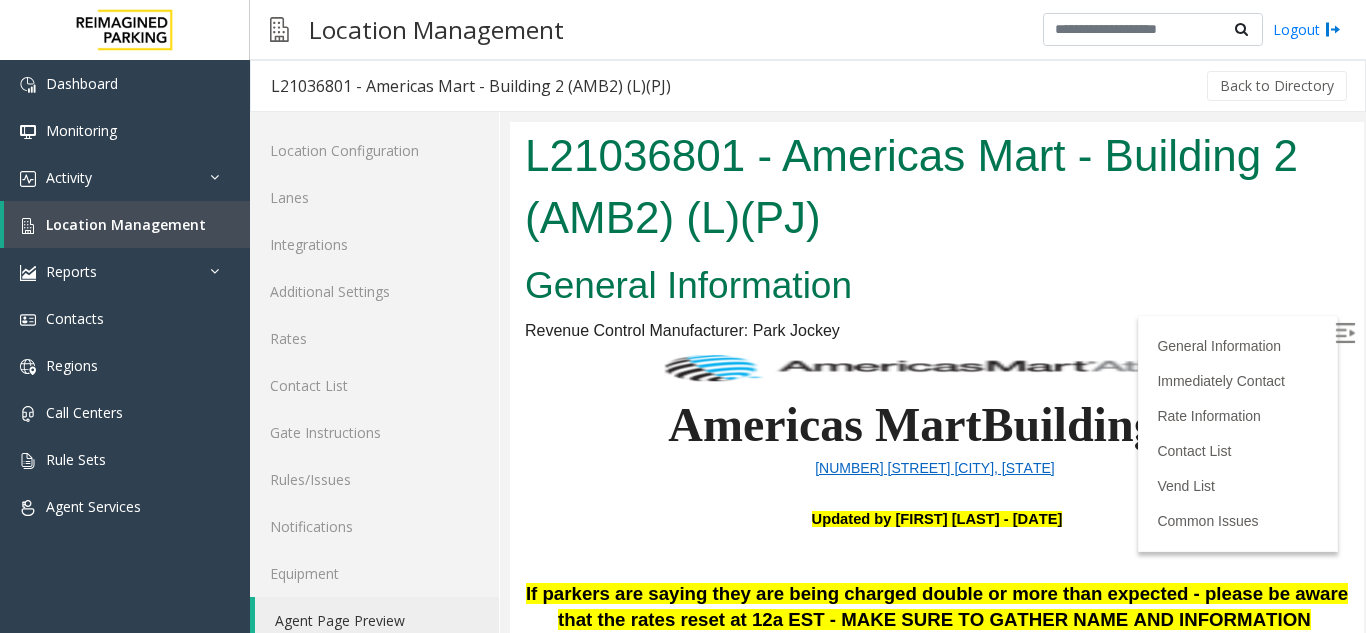 click at bounding box center (1345, 333) 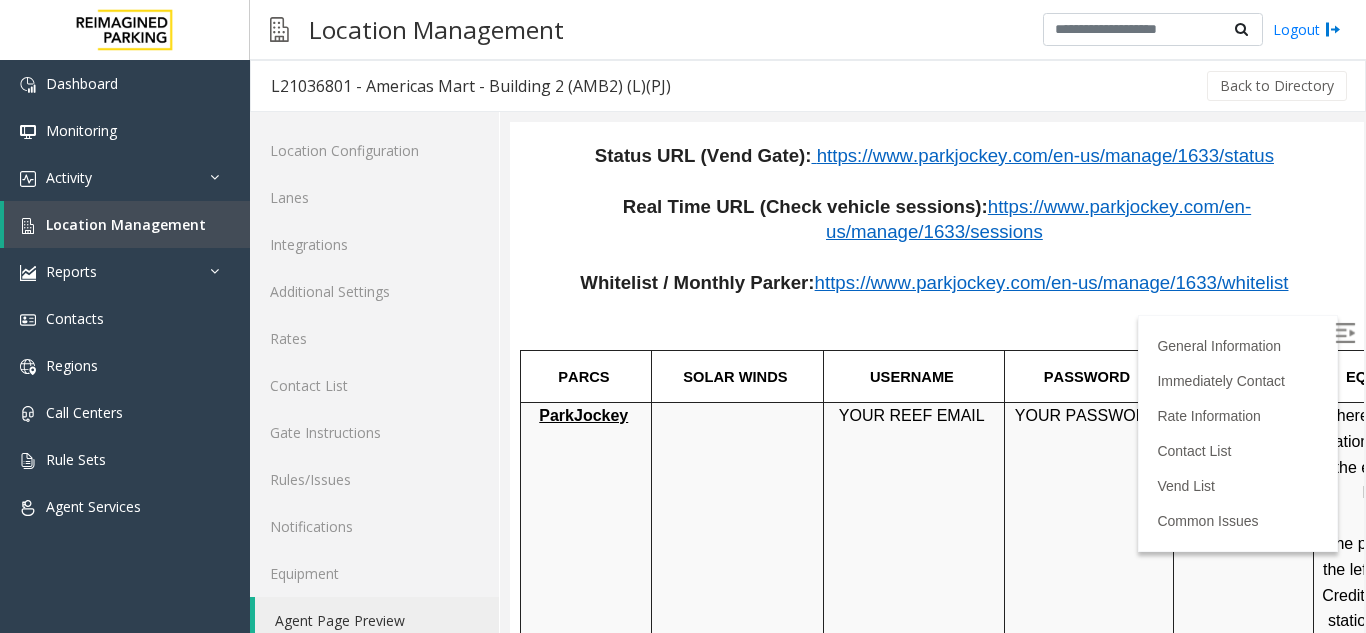scroll, scrollTop: 900, scrollLeft: 0, axis: vertical 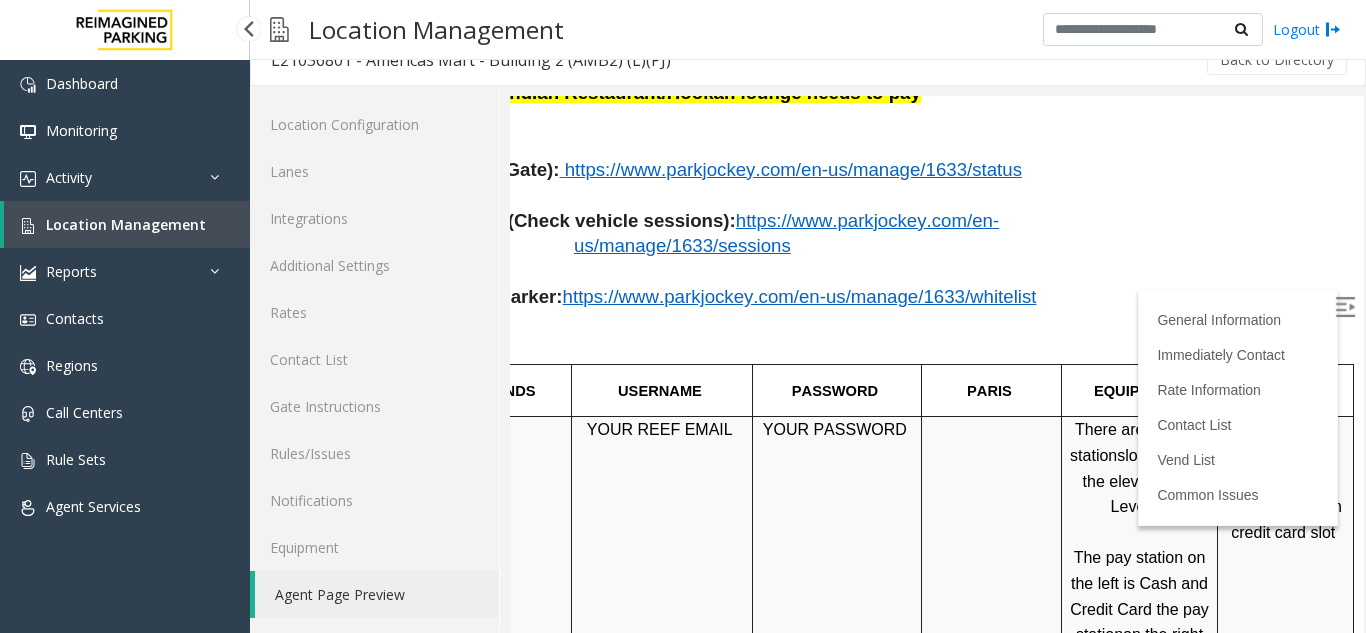 click on "Location Management" at bounding box center [126, 224] 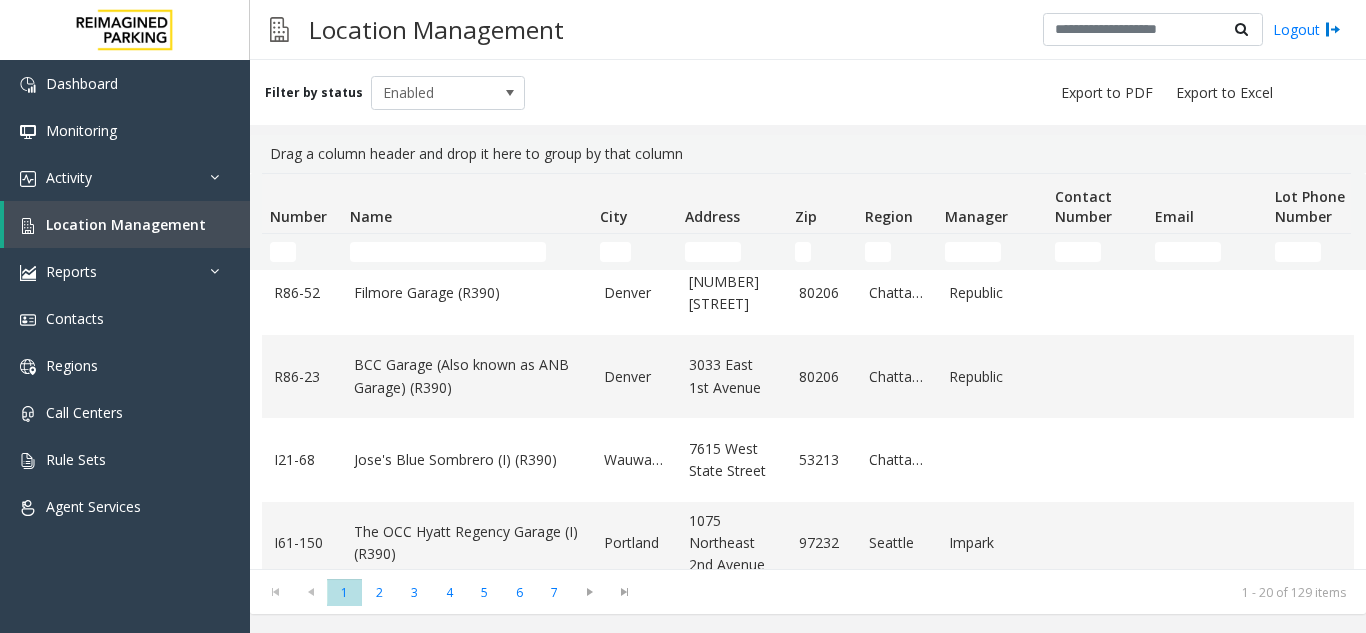 scroll, scrollTop: 400, scrollLeft: 0, axis: vertical 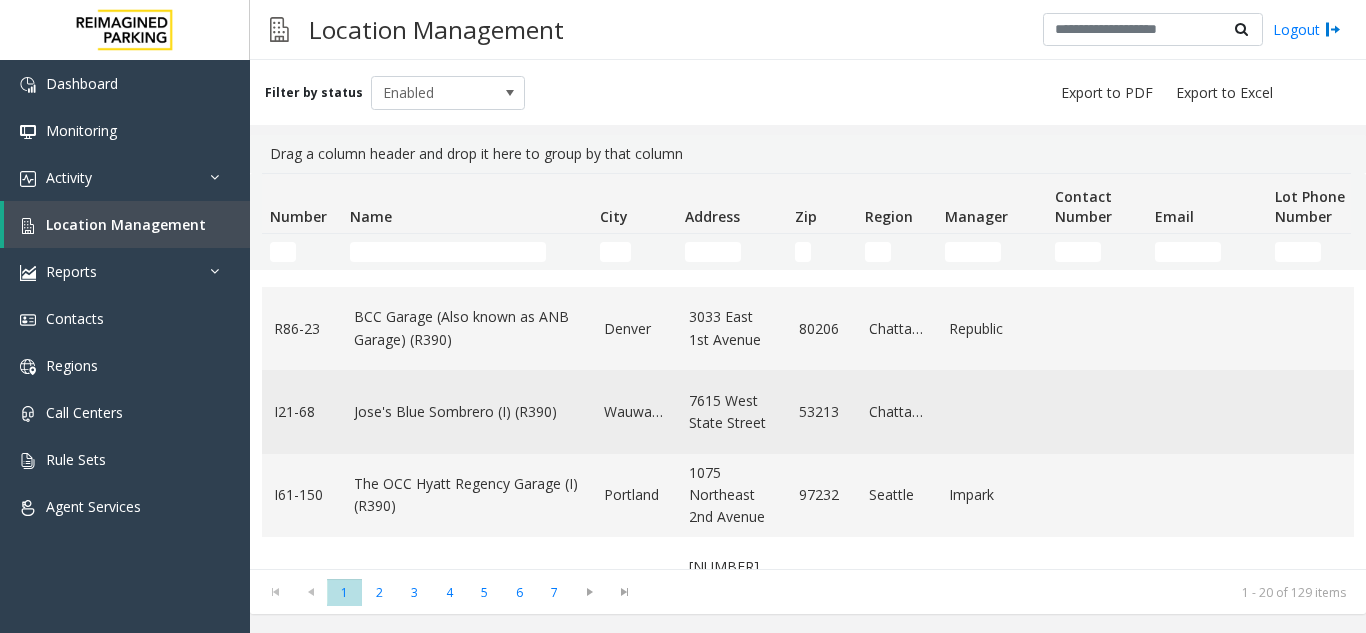click on "Jose's Blue Sombrero (I) (R390)" 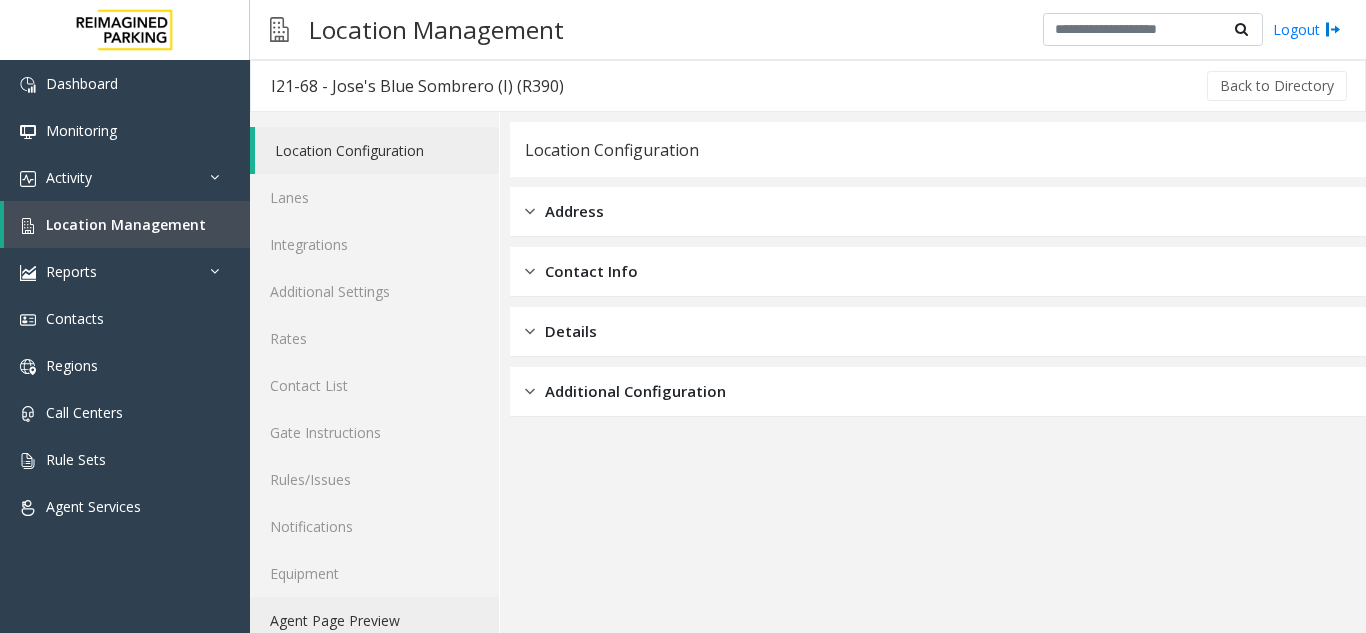 click on "Agent Page Preview" 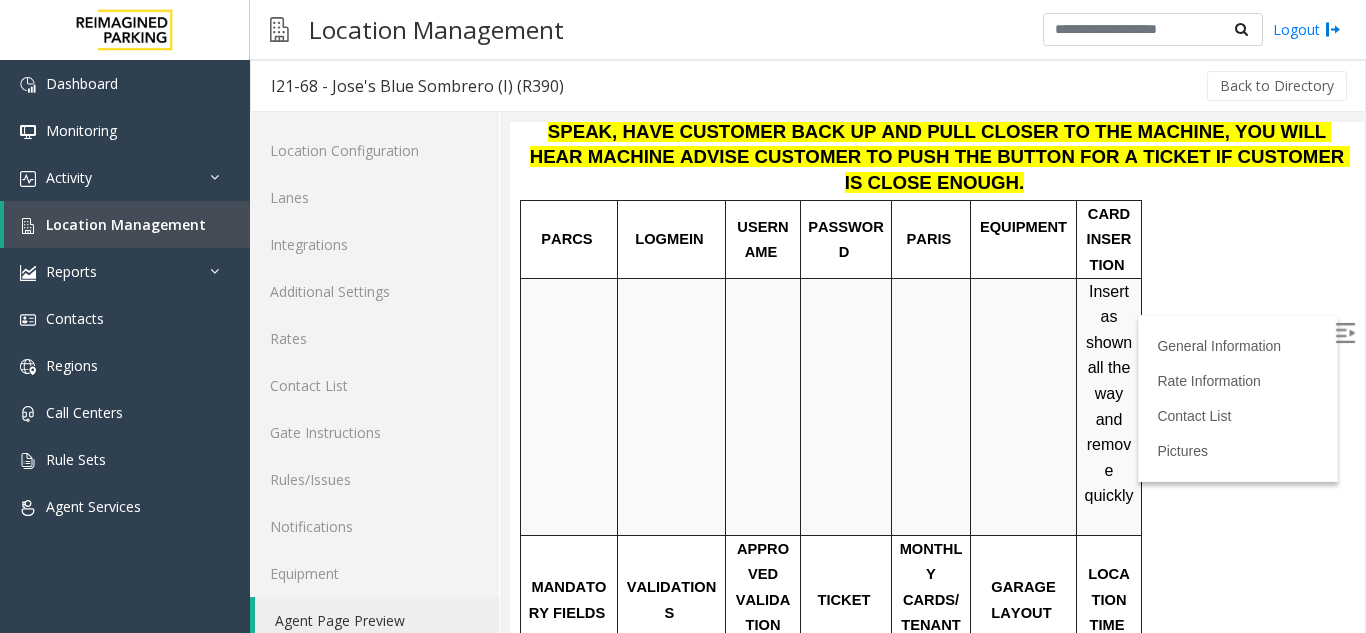 scroll, scrollTop: 600, scrollLeft: 0, axis: vertical 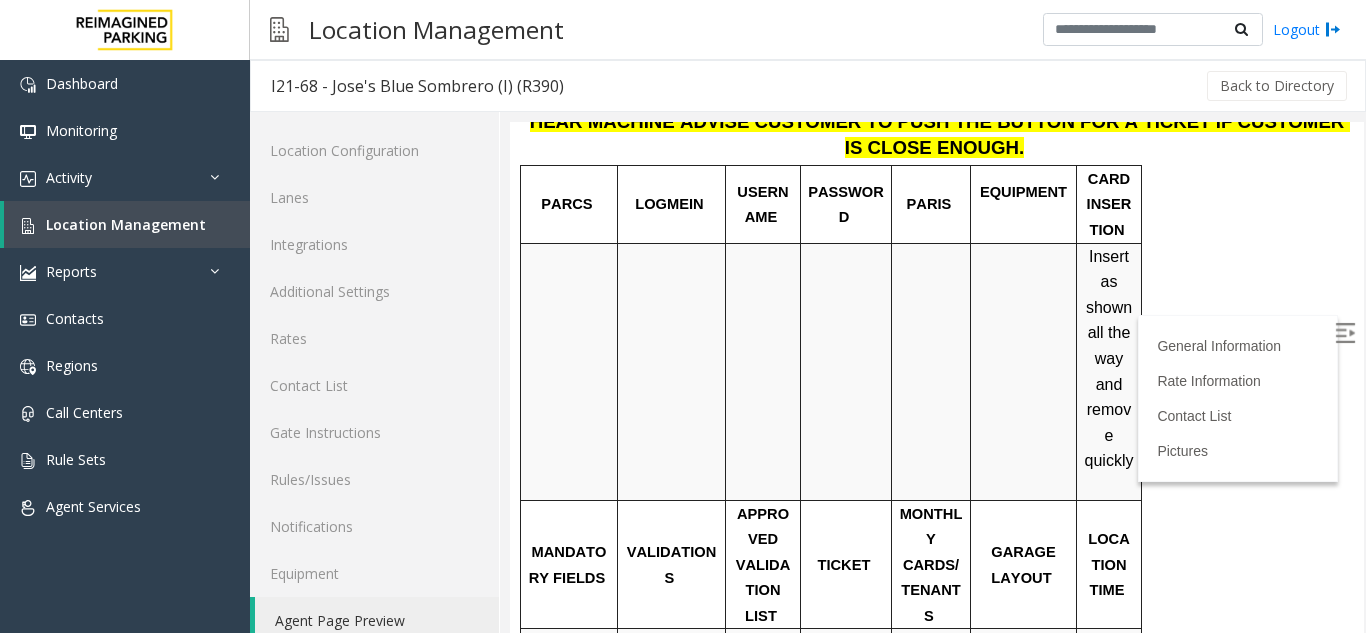 click at bounding box center [1345, 333] 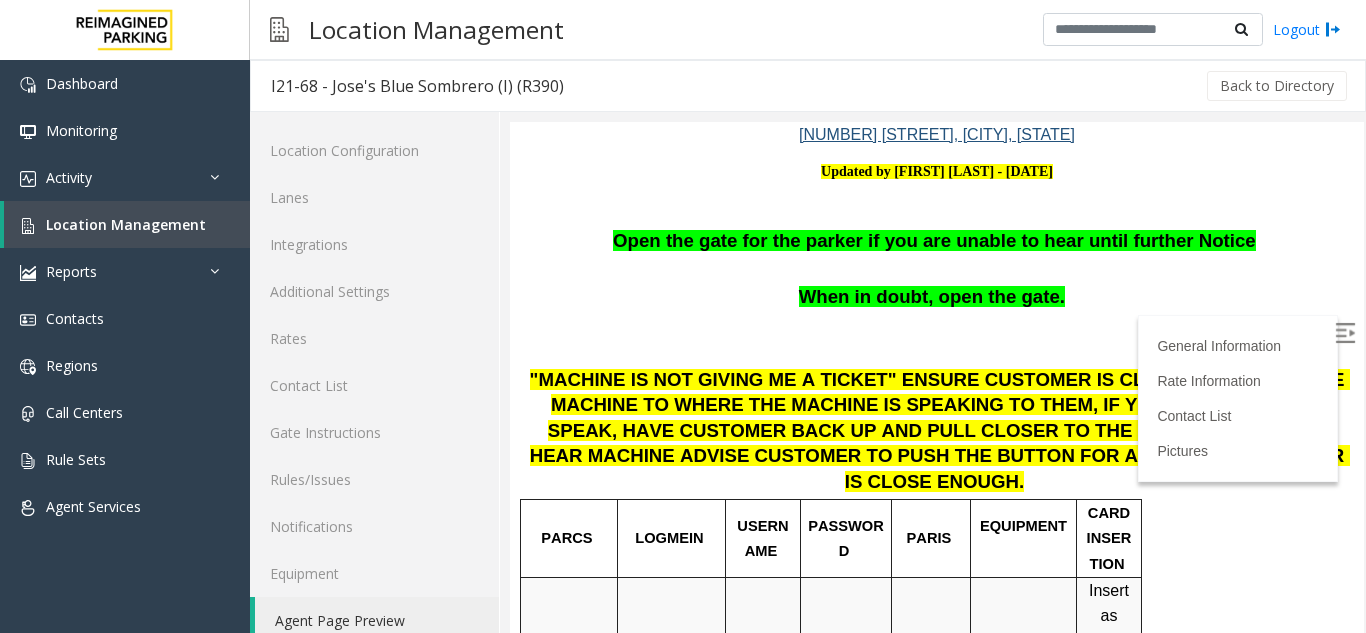 scroll, scrollTop: 300, scrollLeft: 0, axis: vertical 